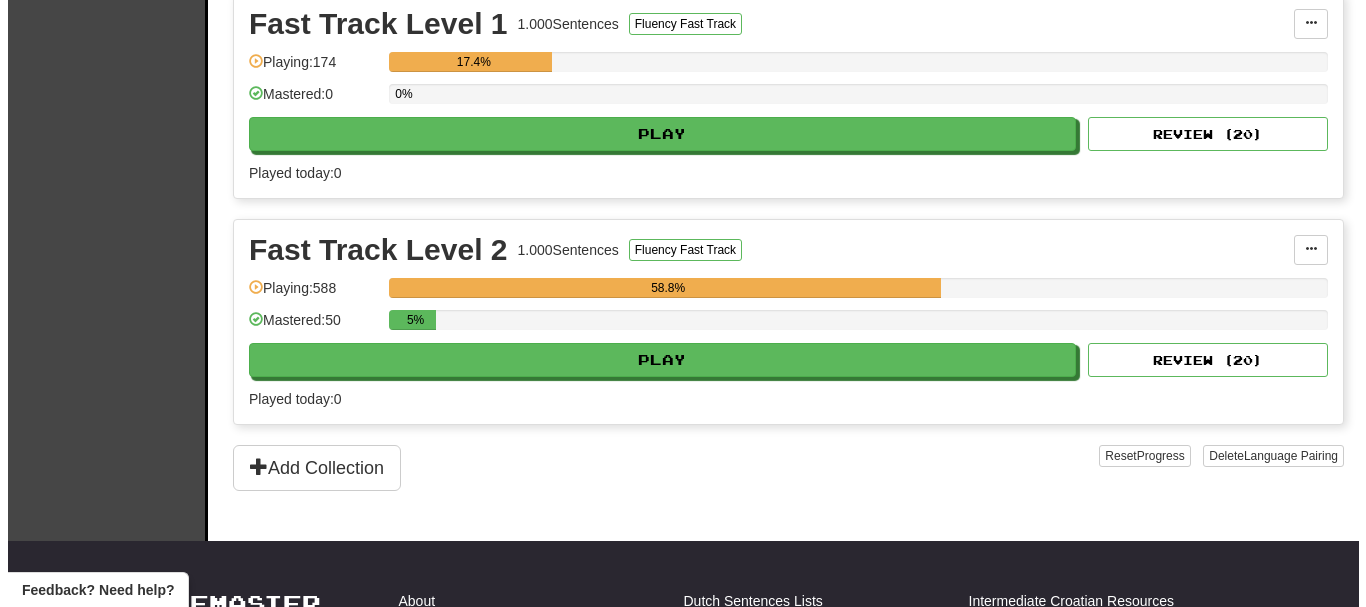 scroll, scrollTop: 500, scrollLeft: 0, axis: vertical 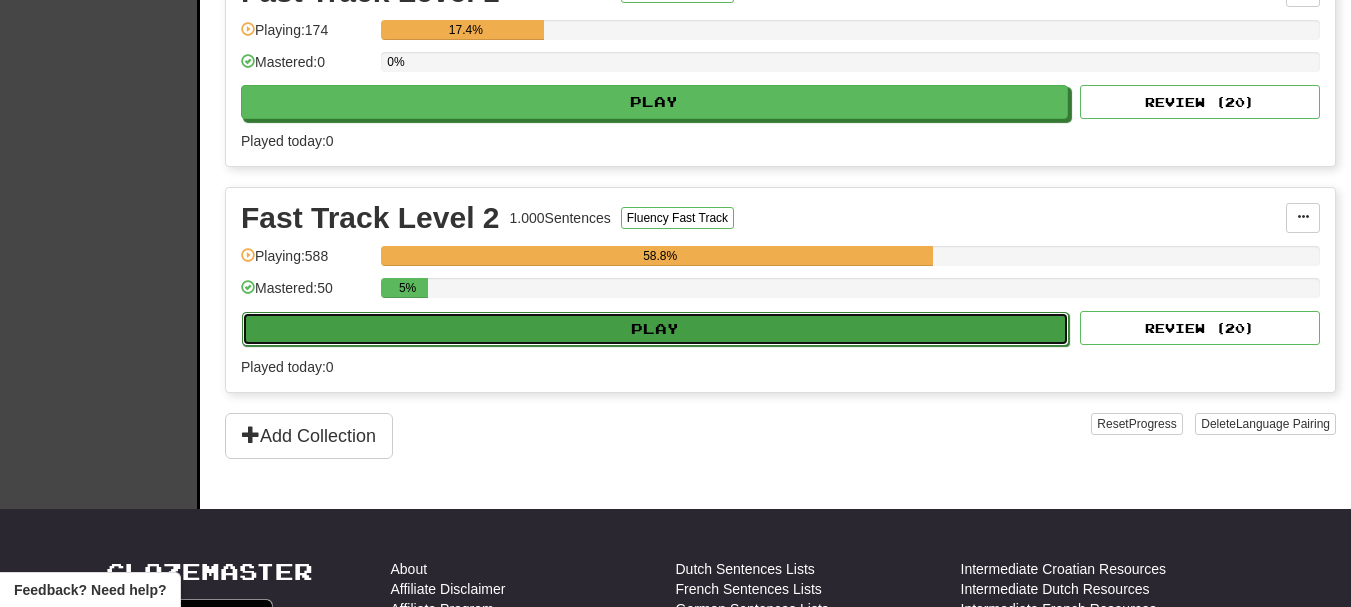 click on "Play" at bounding box center [655, 329] 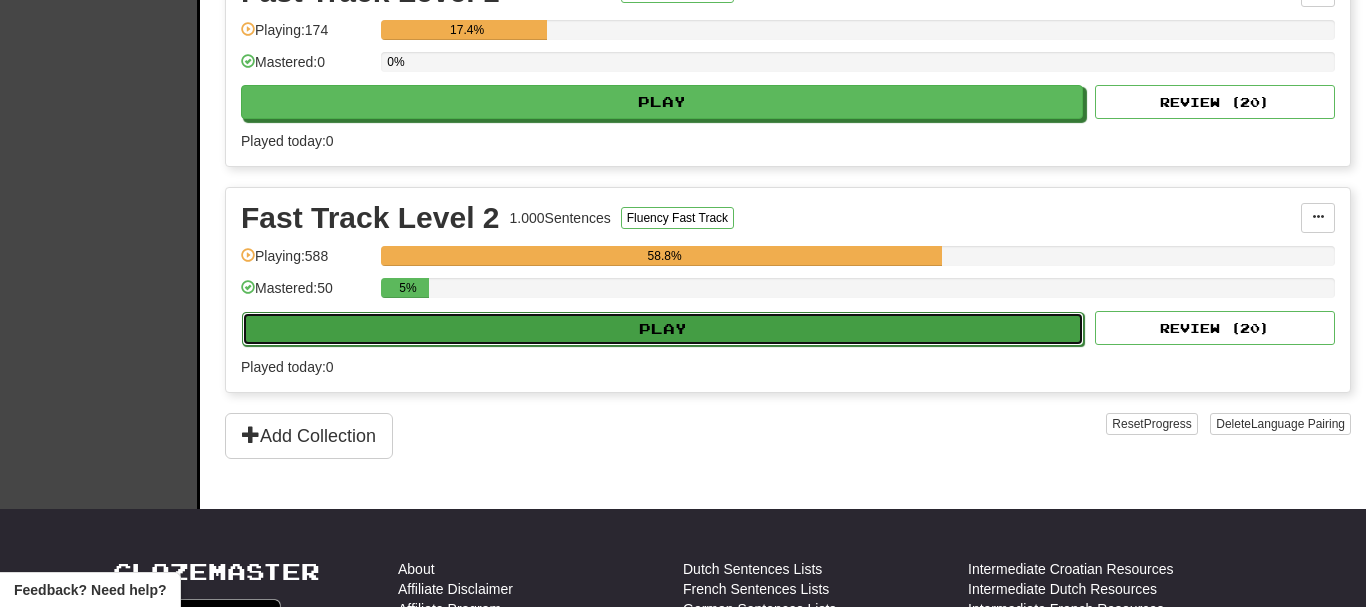 select on "**" 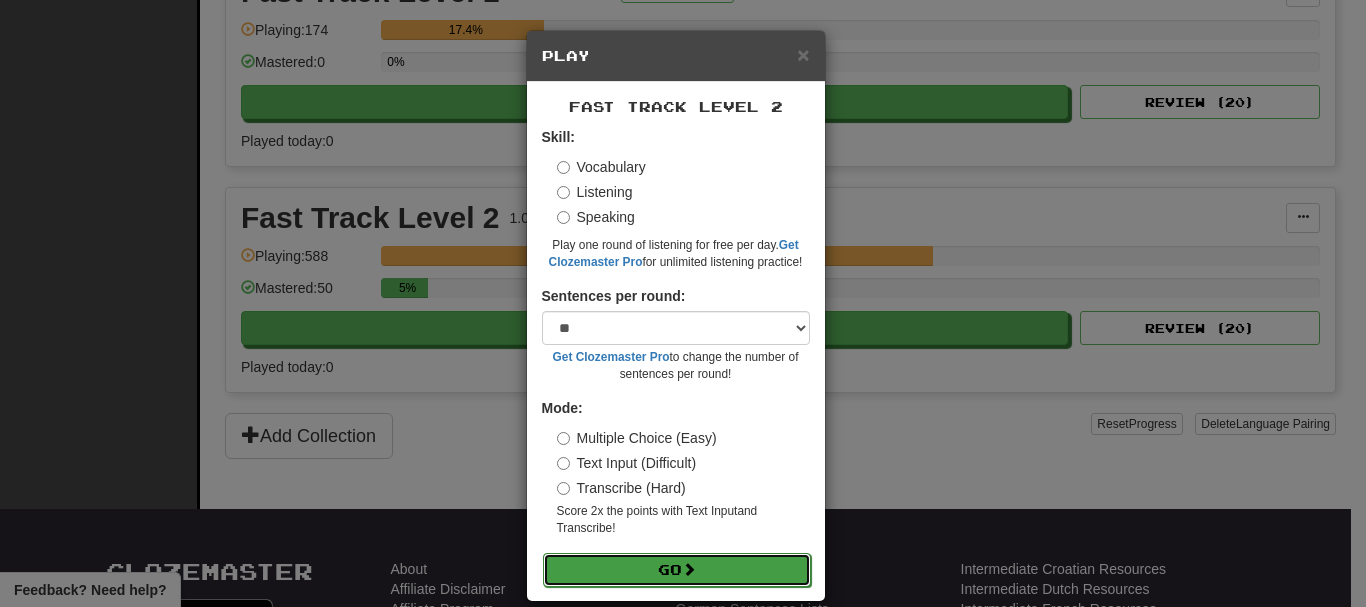 click on "Go" at bounding box center [677, 570] 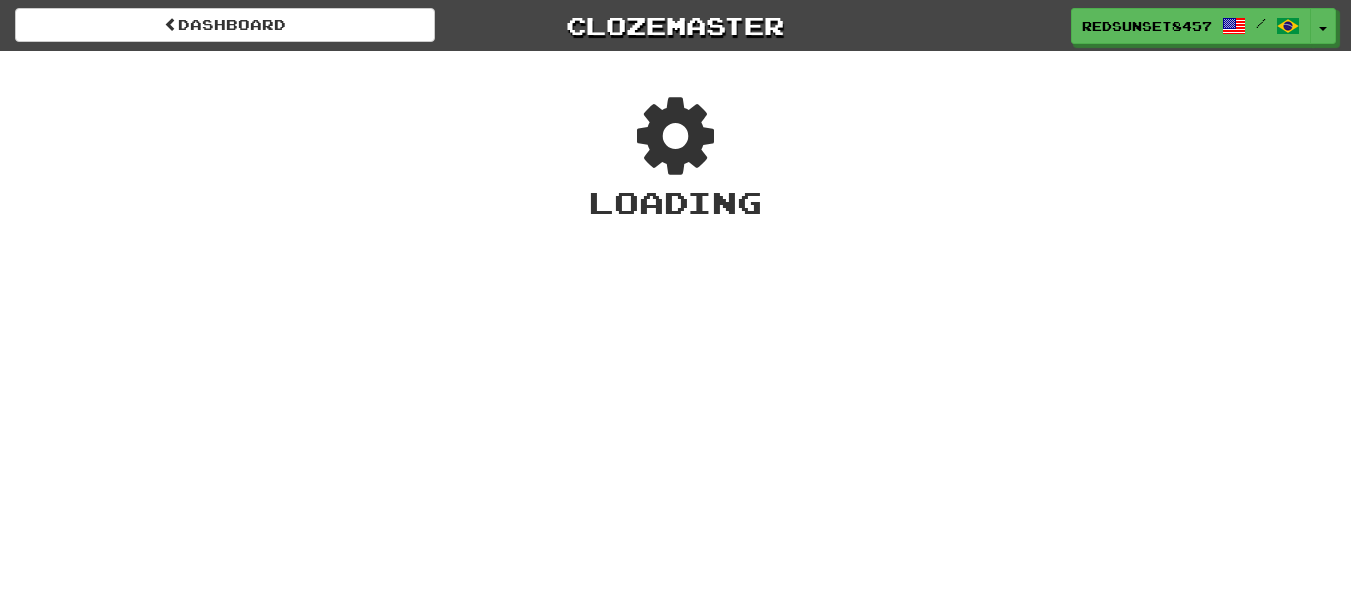 scroll, scrollTop: 0, scrollLeft: 0, axis: both 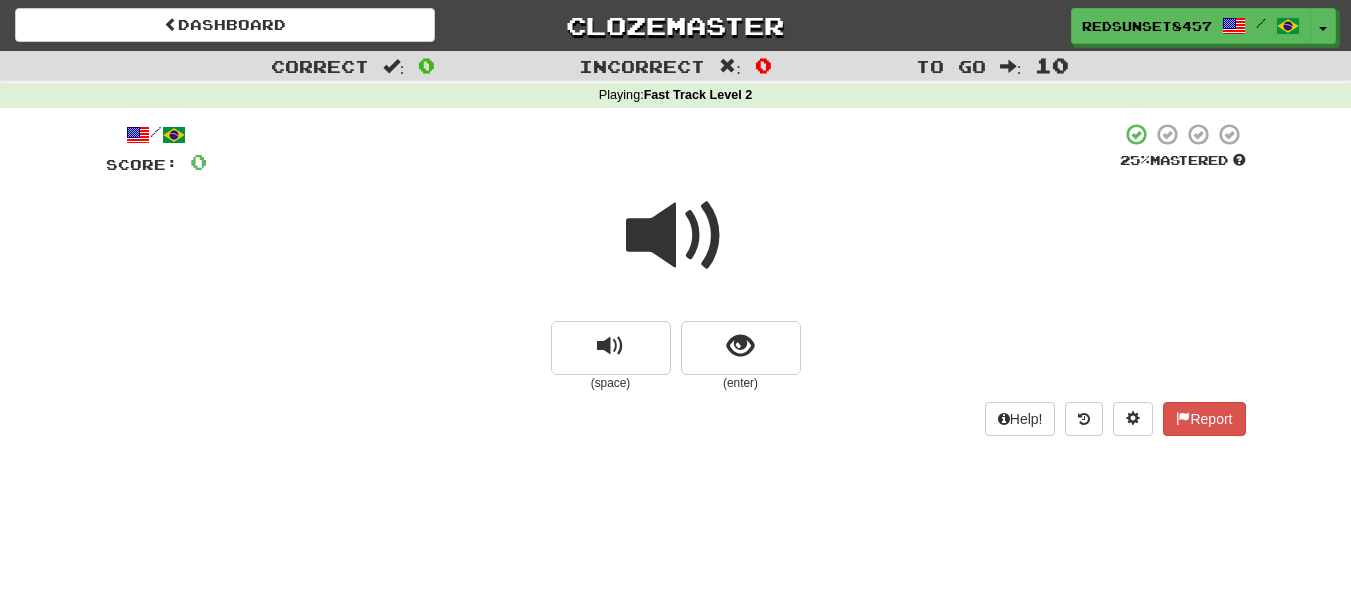 click at bounding box center [676, 236] 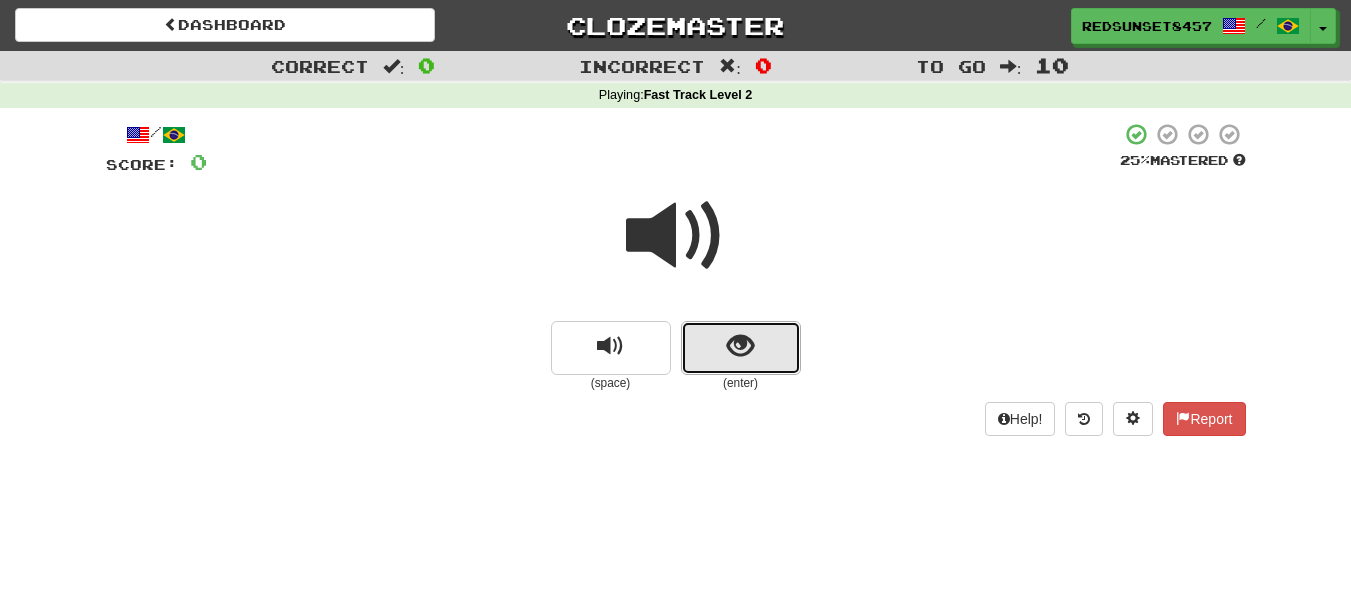 click at bounding box center (741, 348) 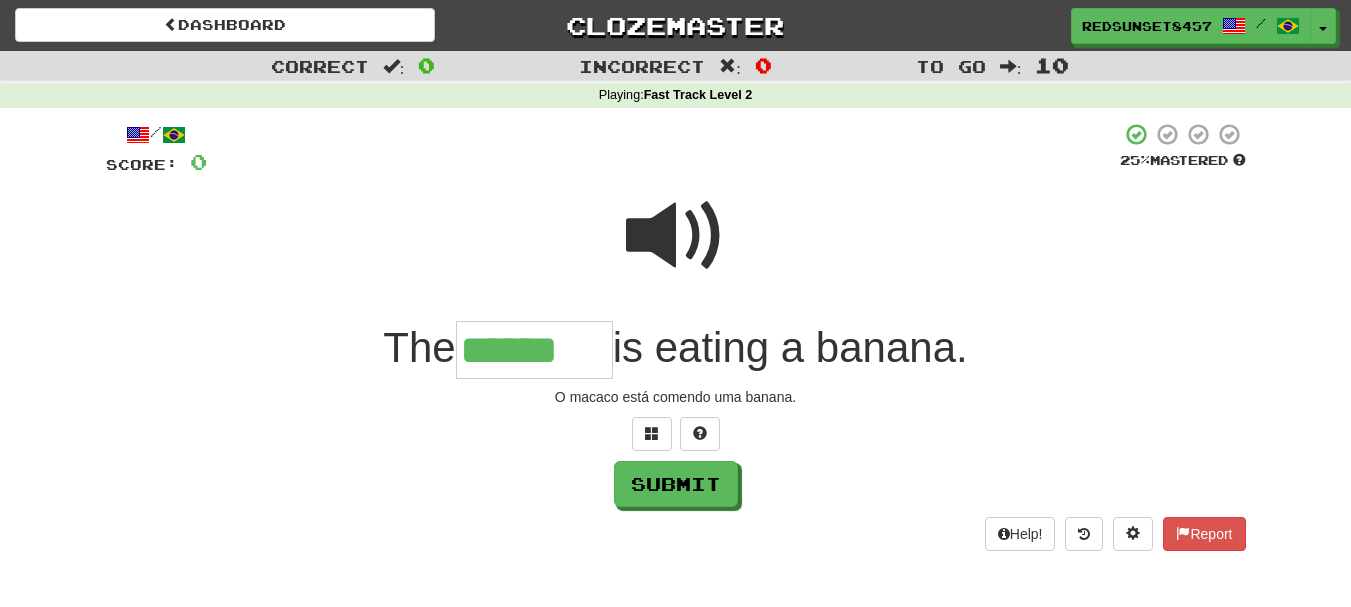 type on "******" 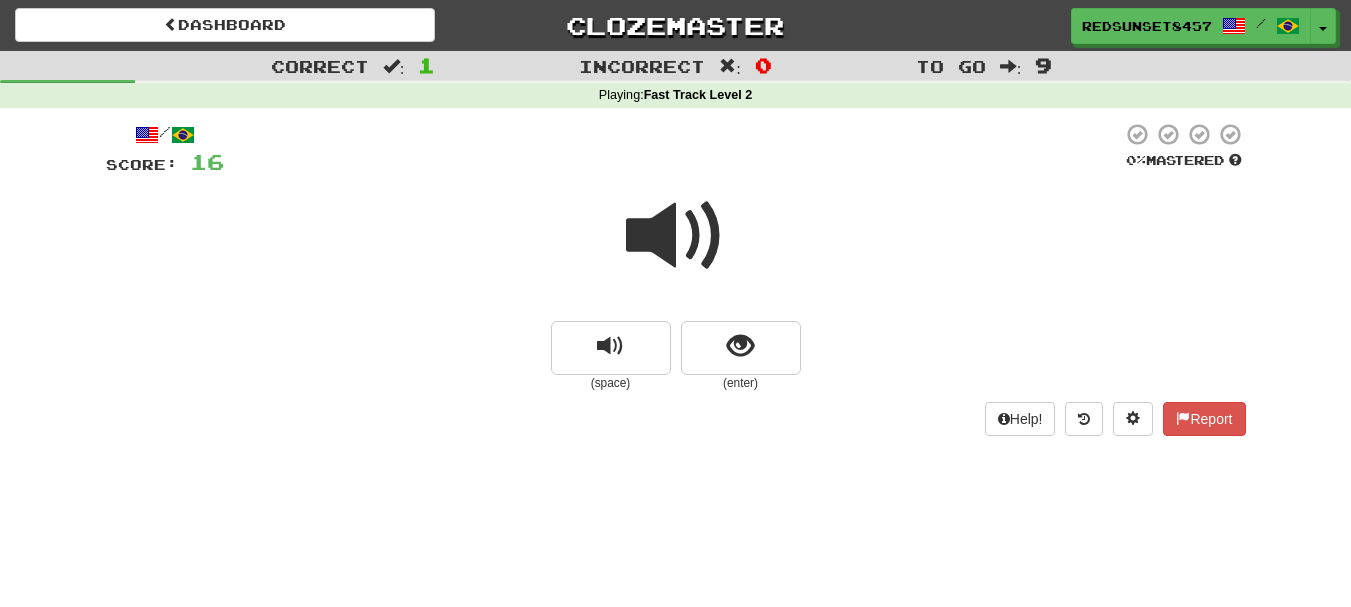 click at bounding box center [676, 236] 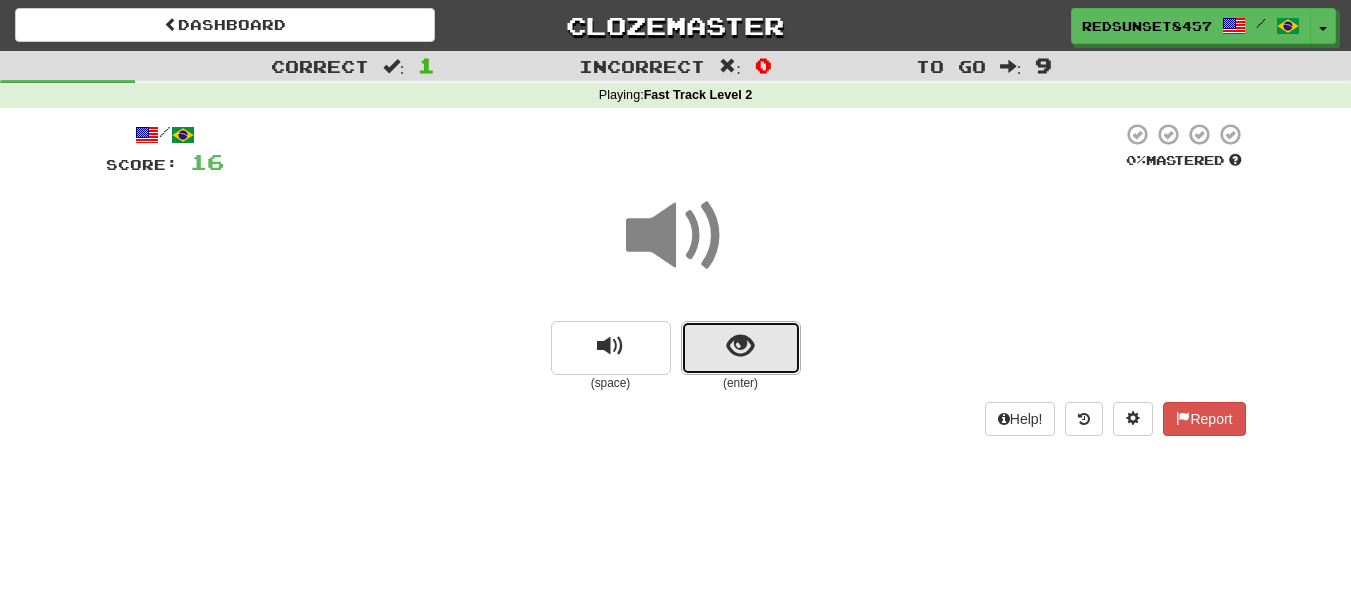 click at bounding box center [741, 348] 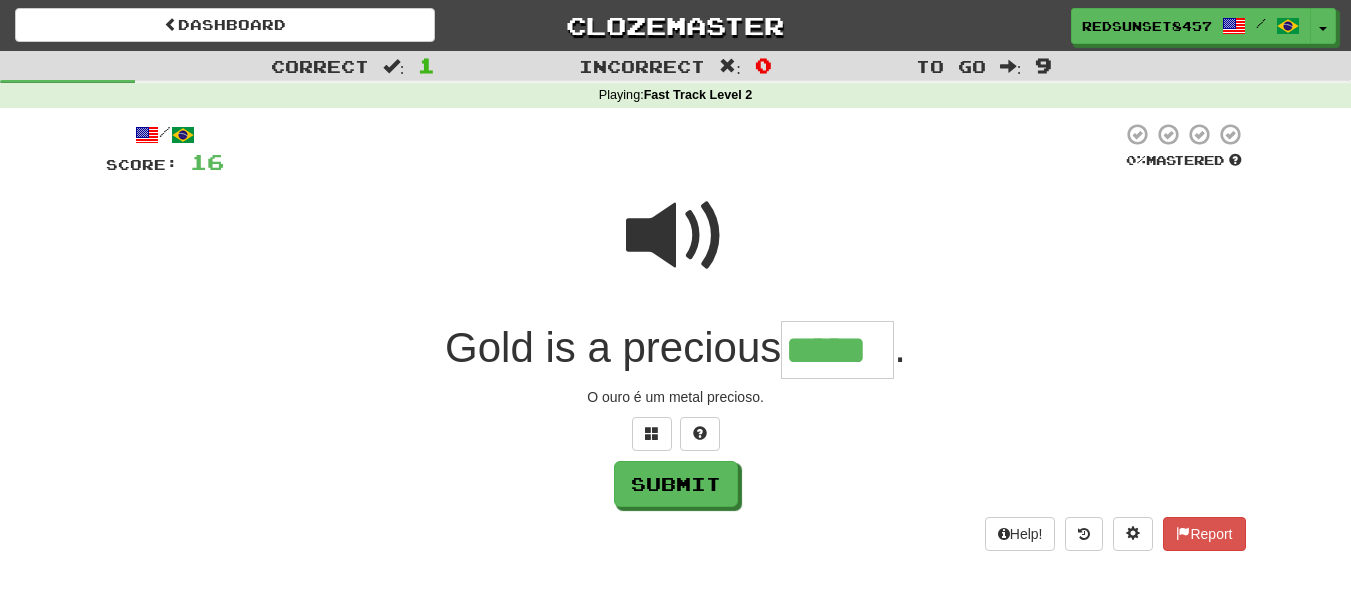 type on "*****" 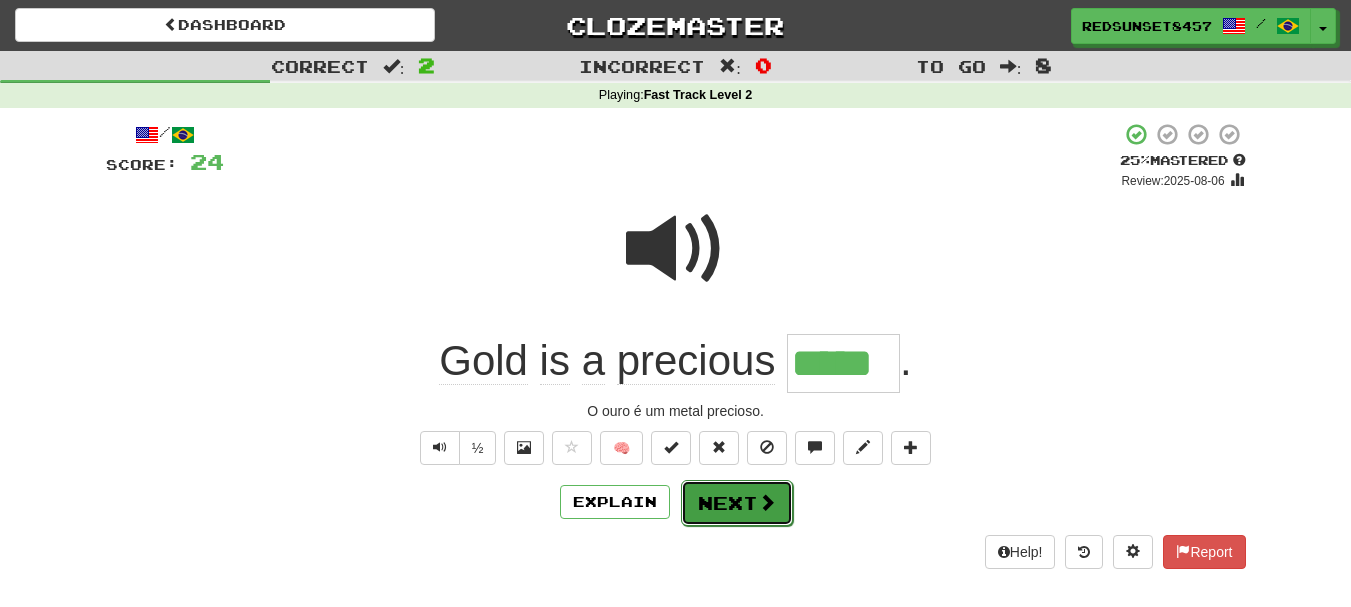 click on "Next" at bounding box center [737, 503] 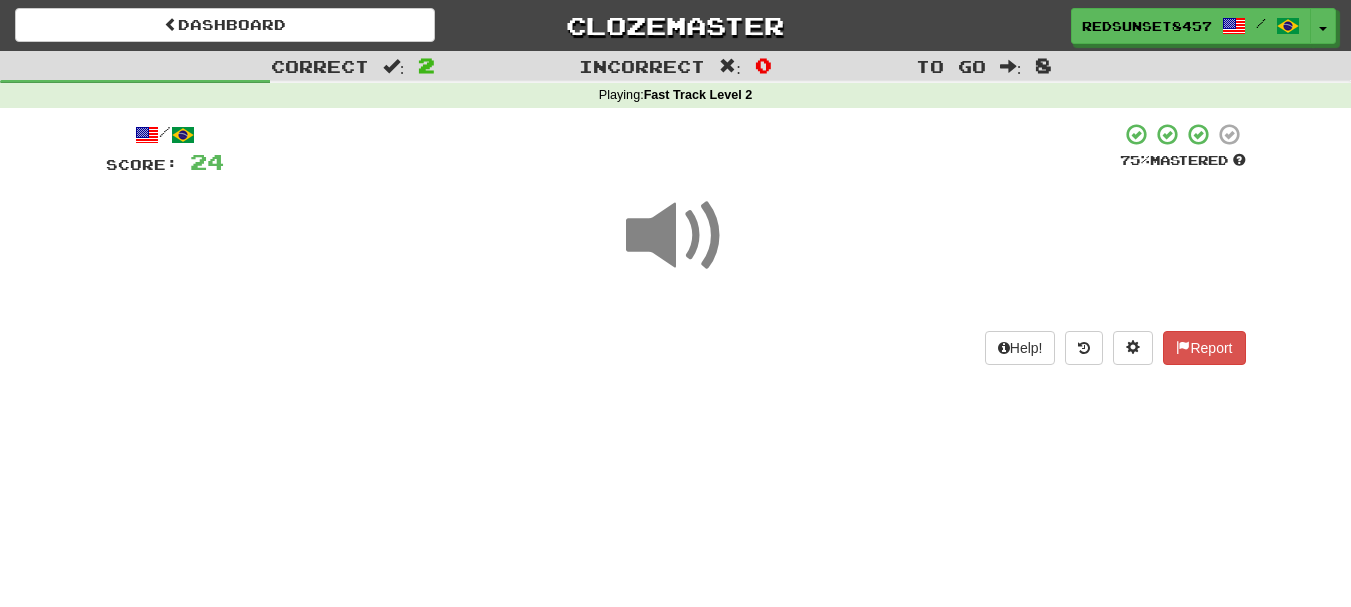 click at bounding box center [676, 236] 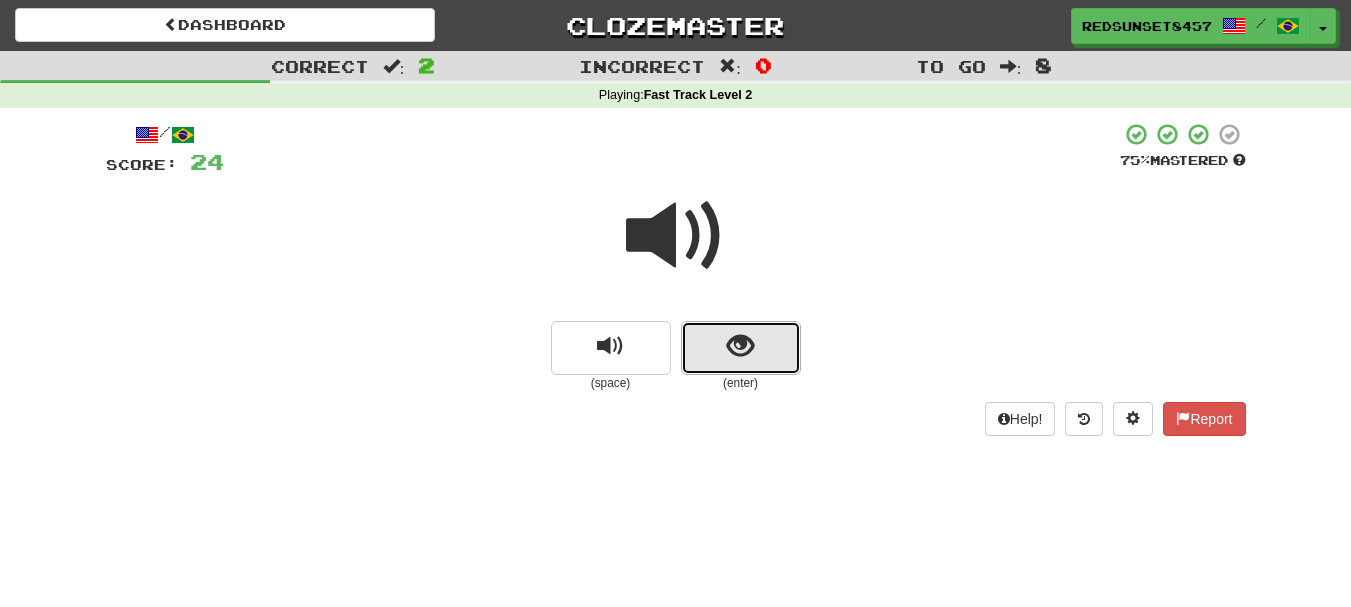 click at bounding box center [741, 348] 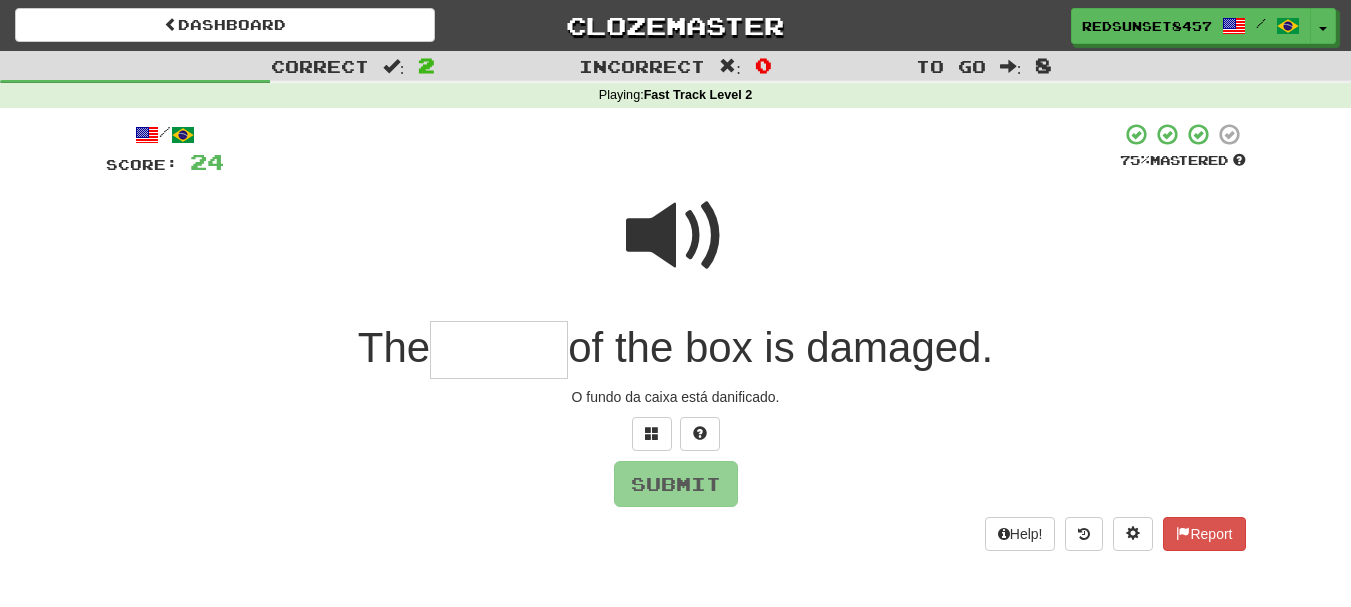 click at bounding box center [676, 236] 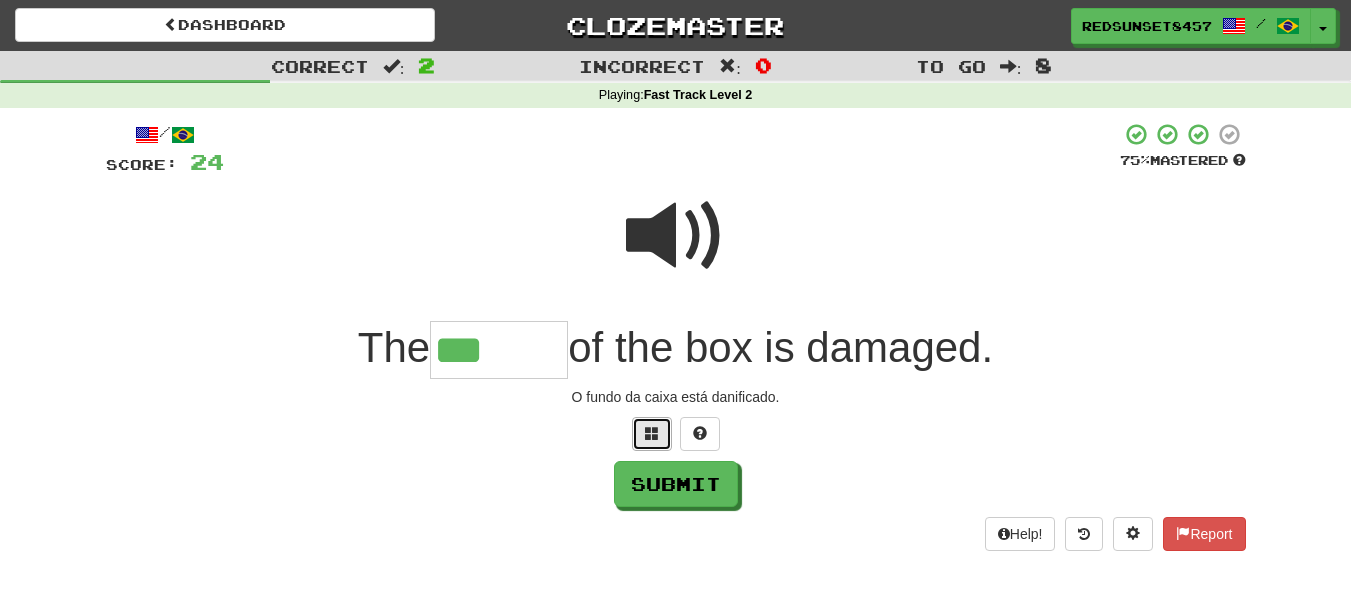 click at bounding box center [652, 433] 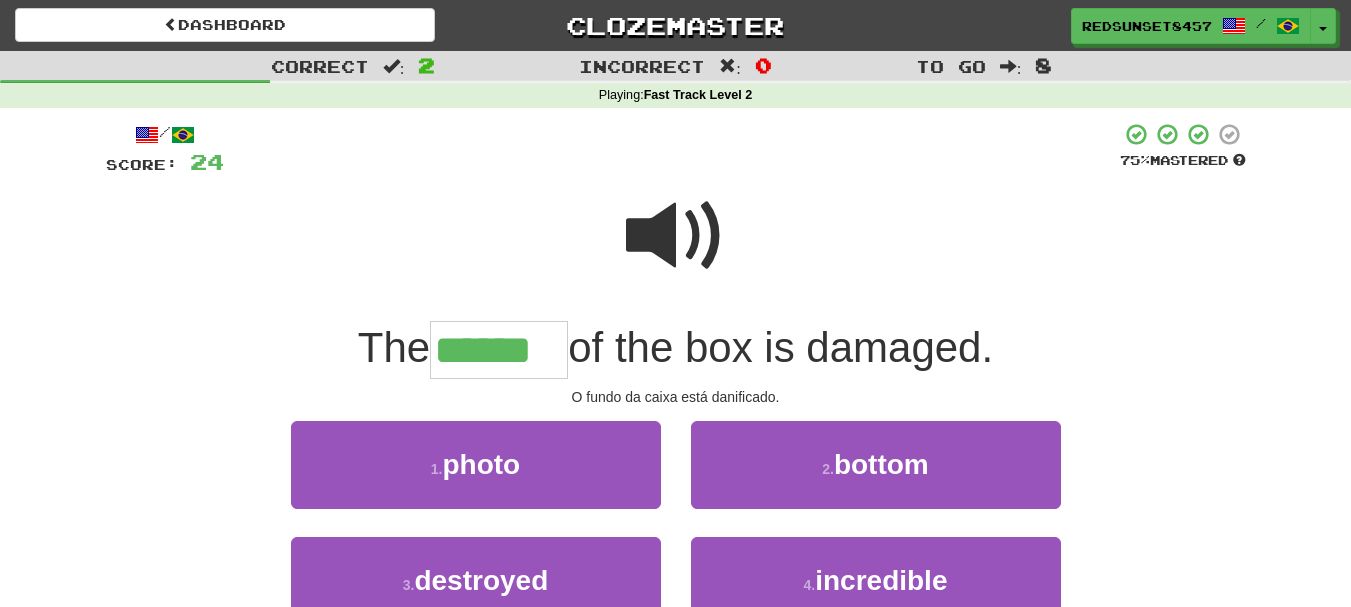 type on "******" 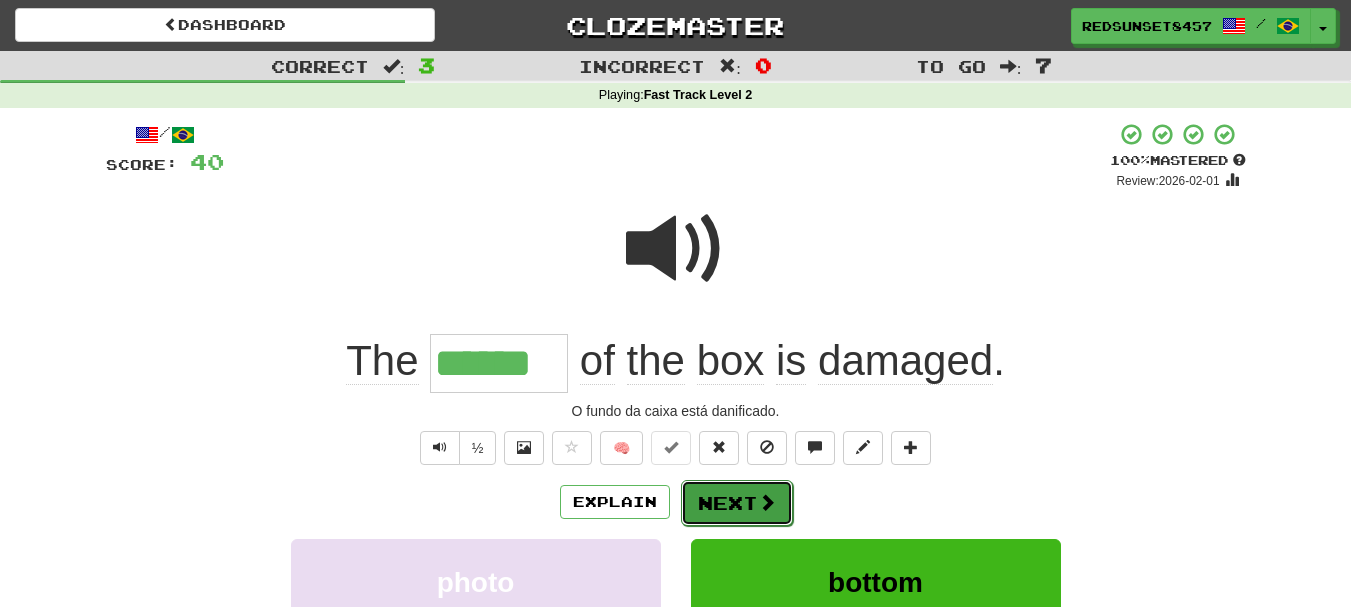 click on "Next" at bounding box center [737, 503] 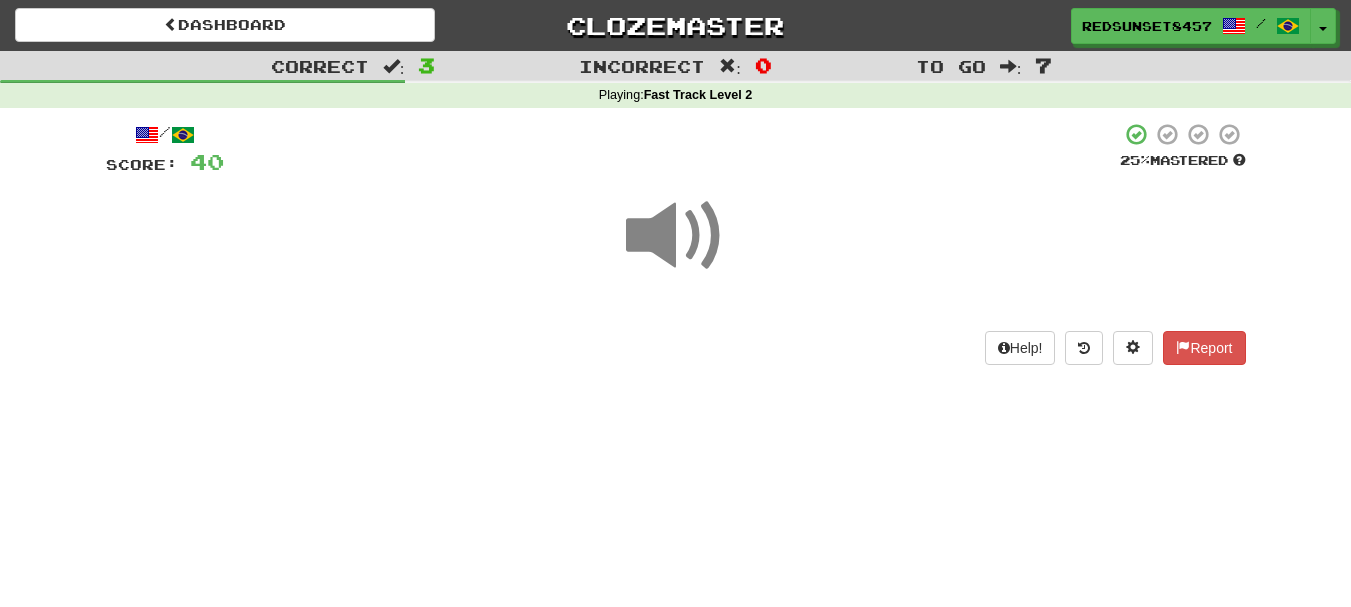 click at bounding box center [676, 236] 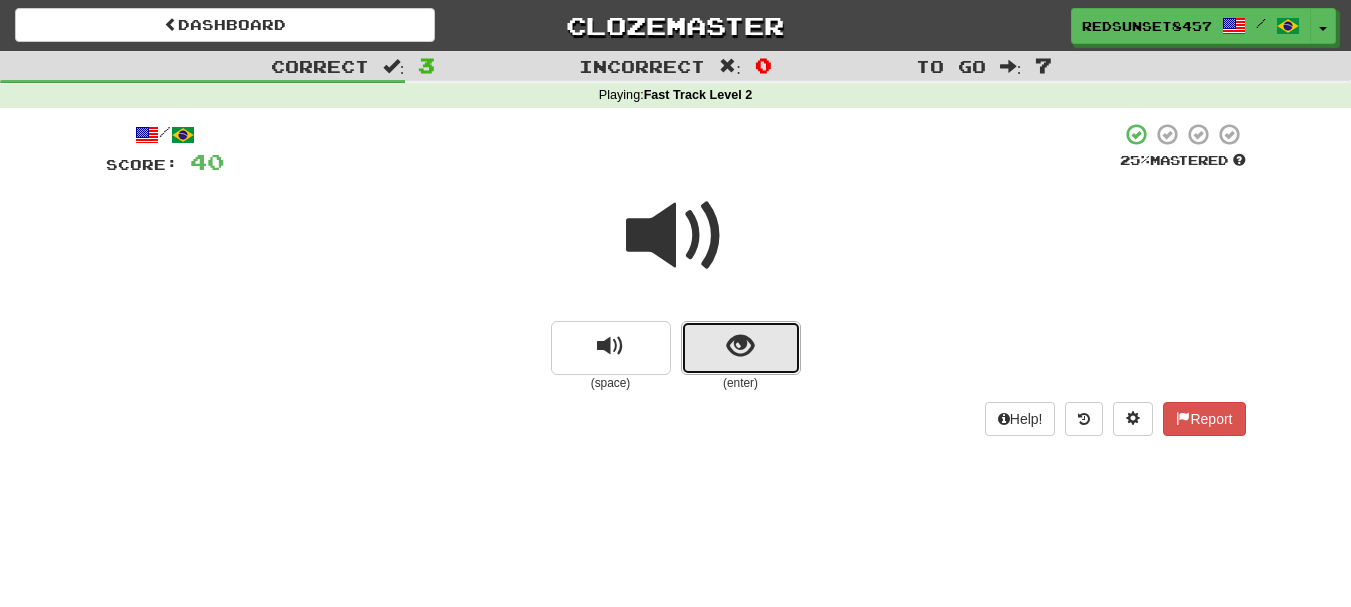 click at bounding box center (741, 348) 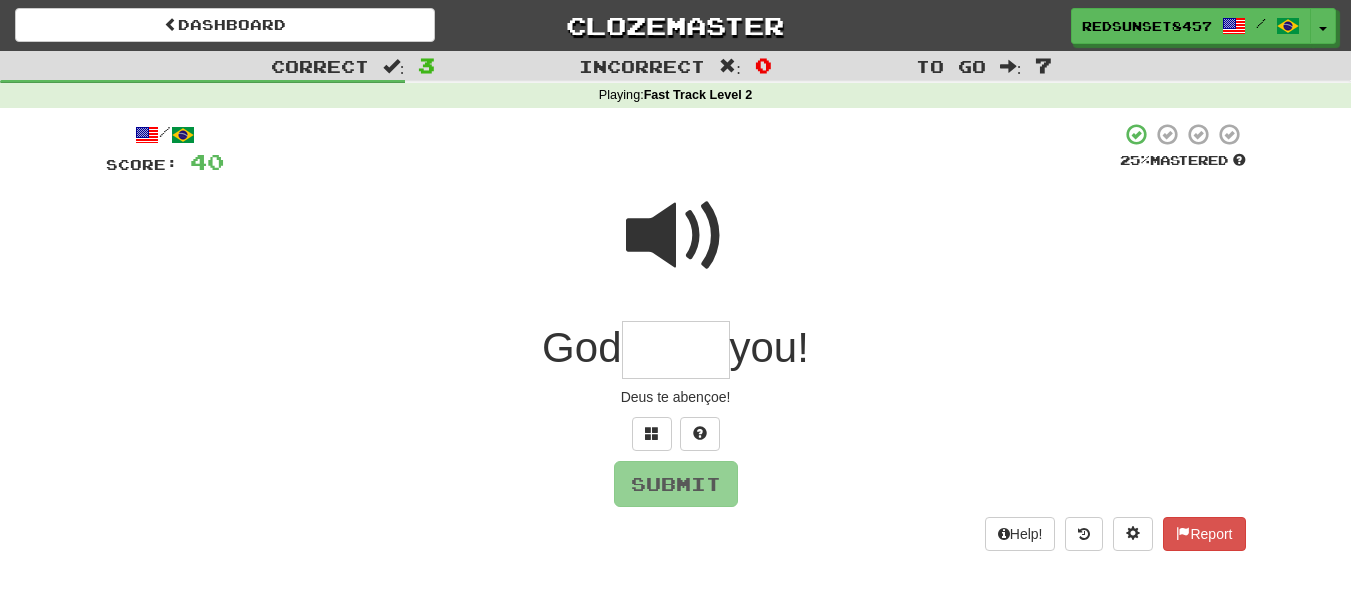 click at bounding box center (676, 236) 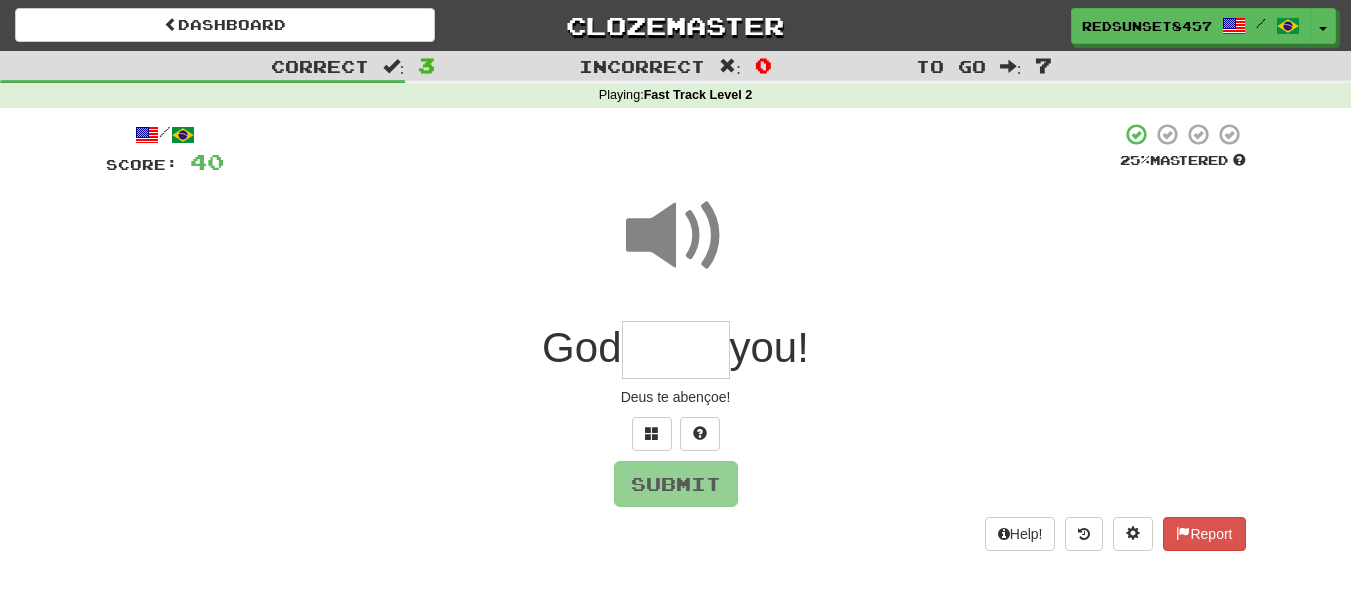 click at bounding box center (676, 350) 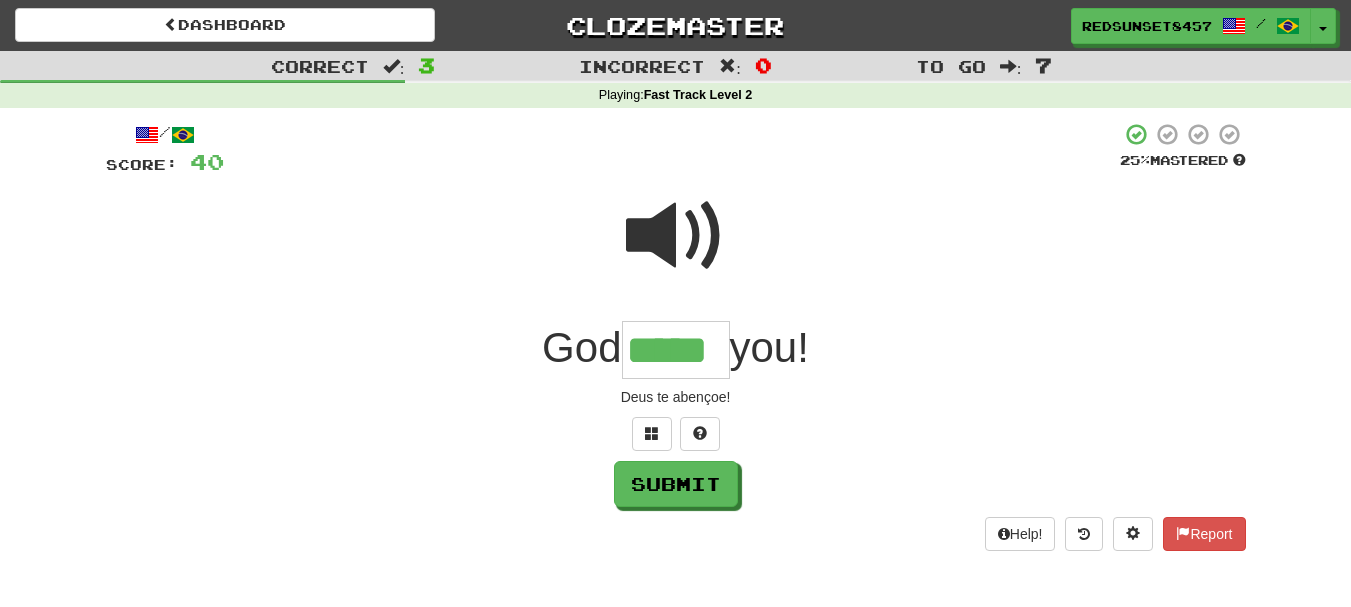 type on "*****" 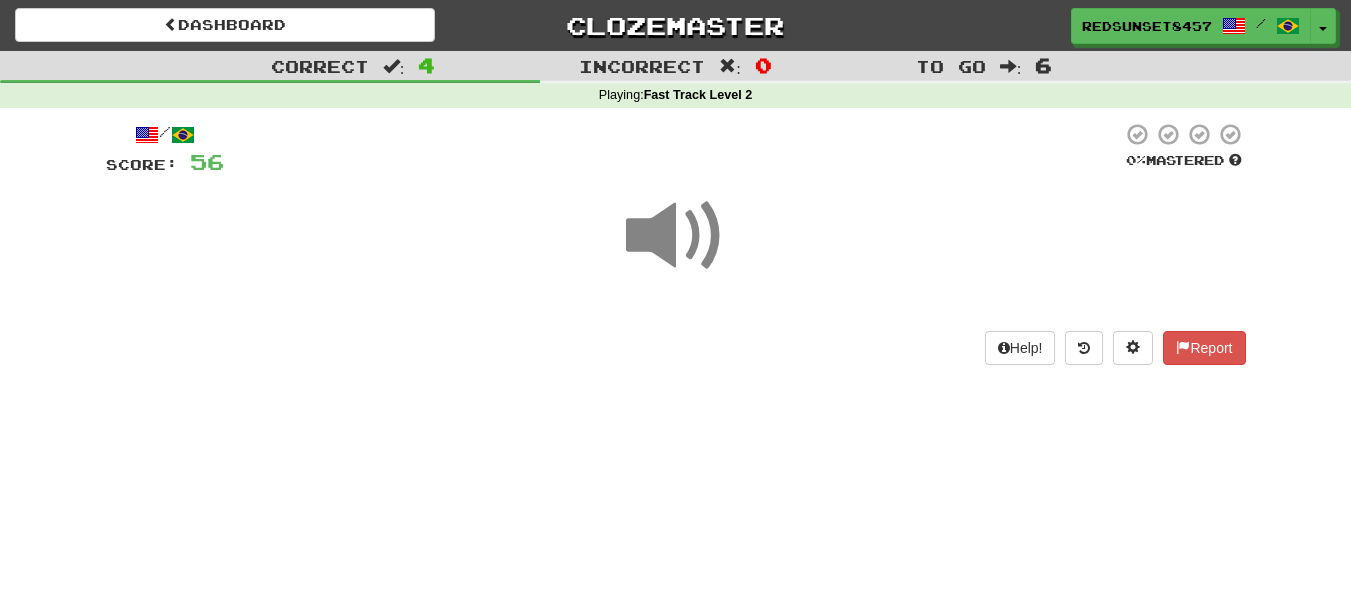 click at bounding box center [676, 236] 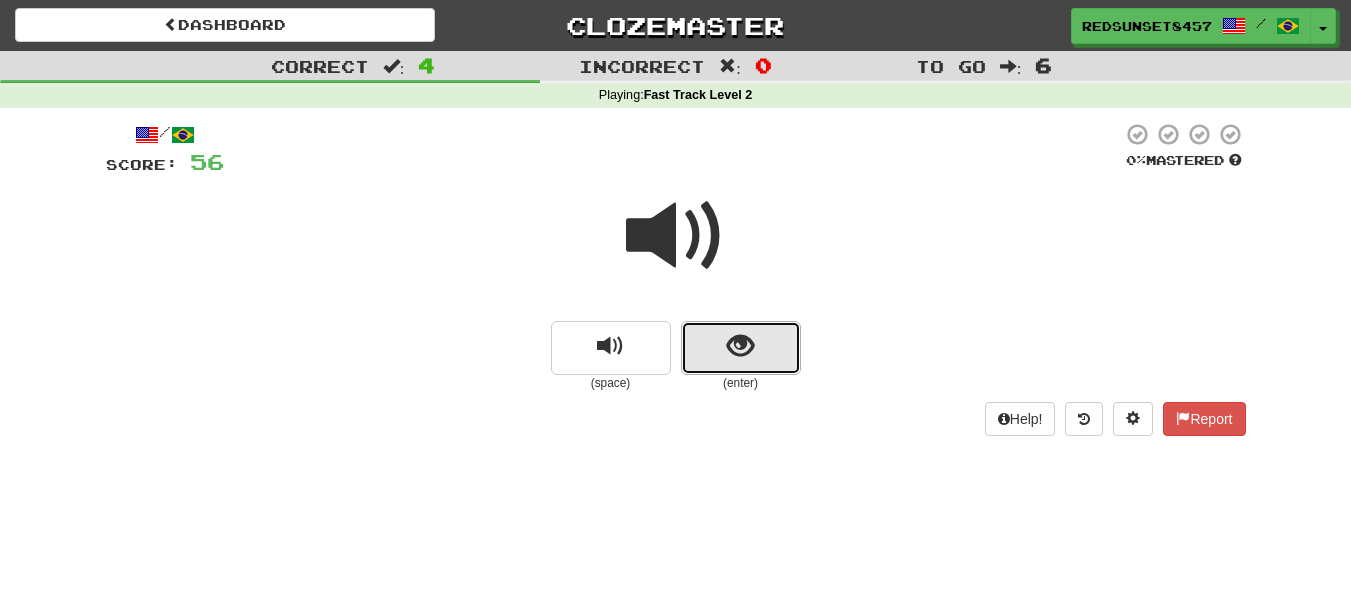 click at bounding box center (741, 348) 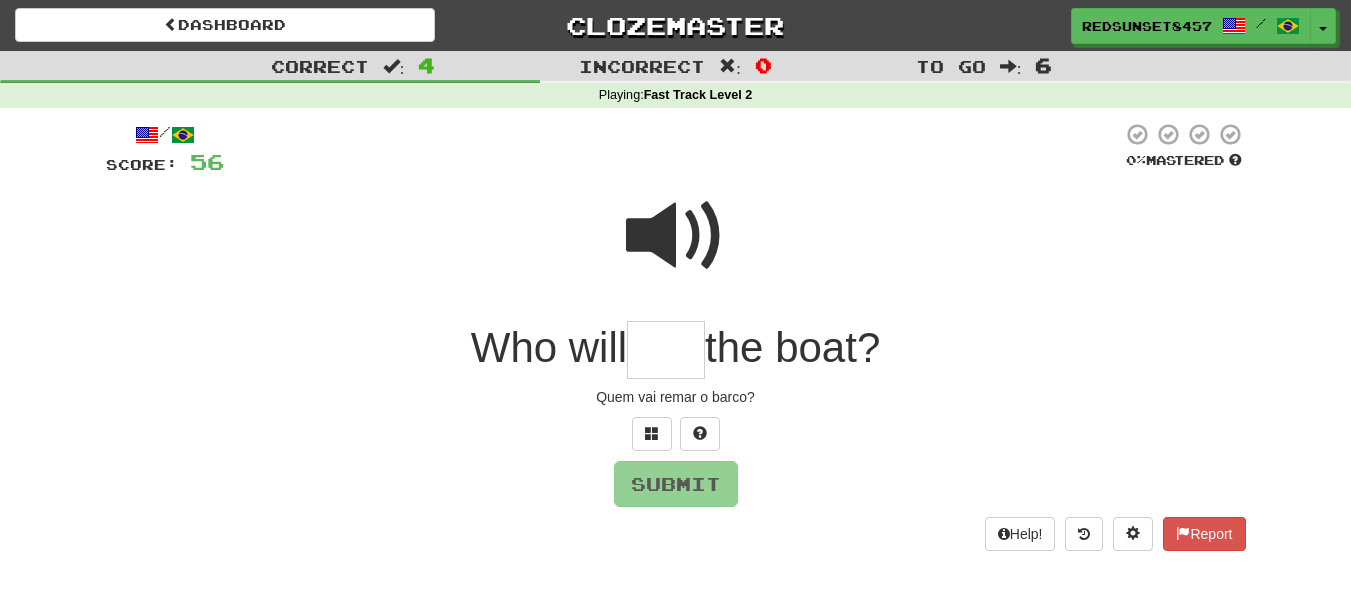 click at bounding box center [676, 236] 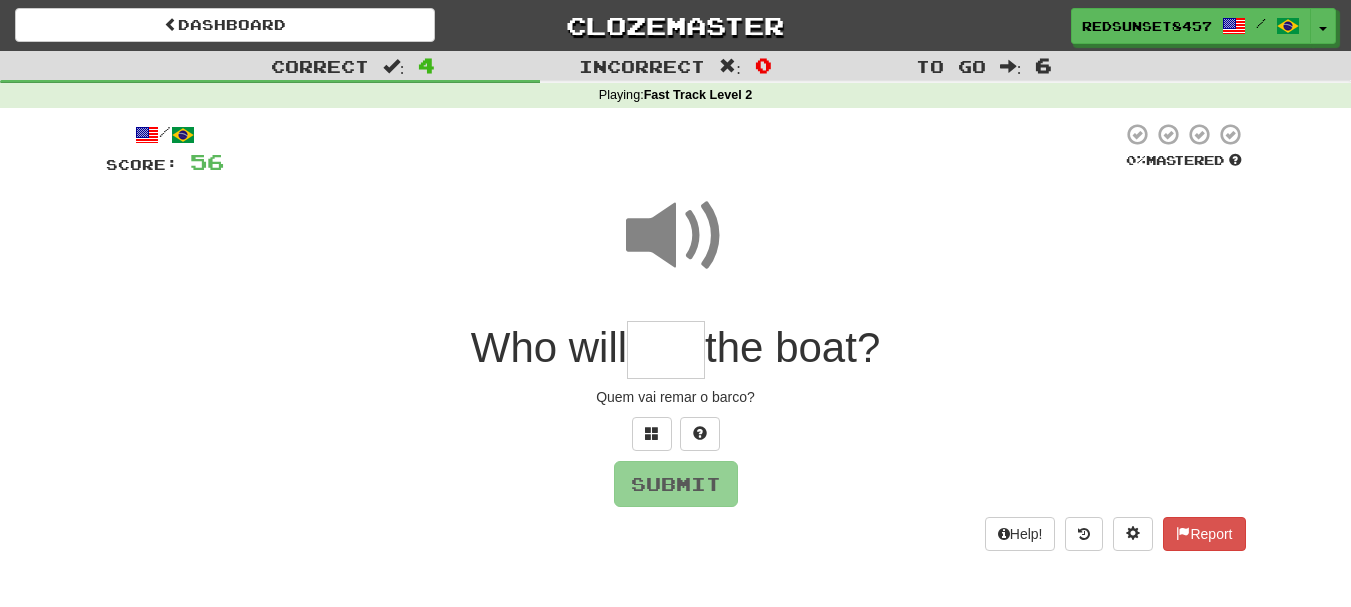 click at bounding box center (666, 350) 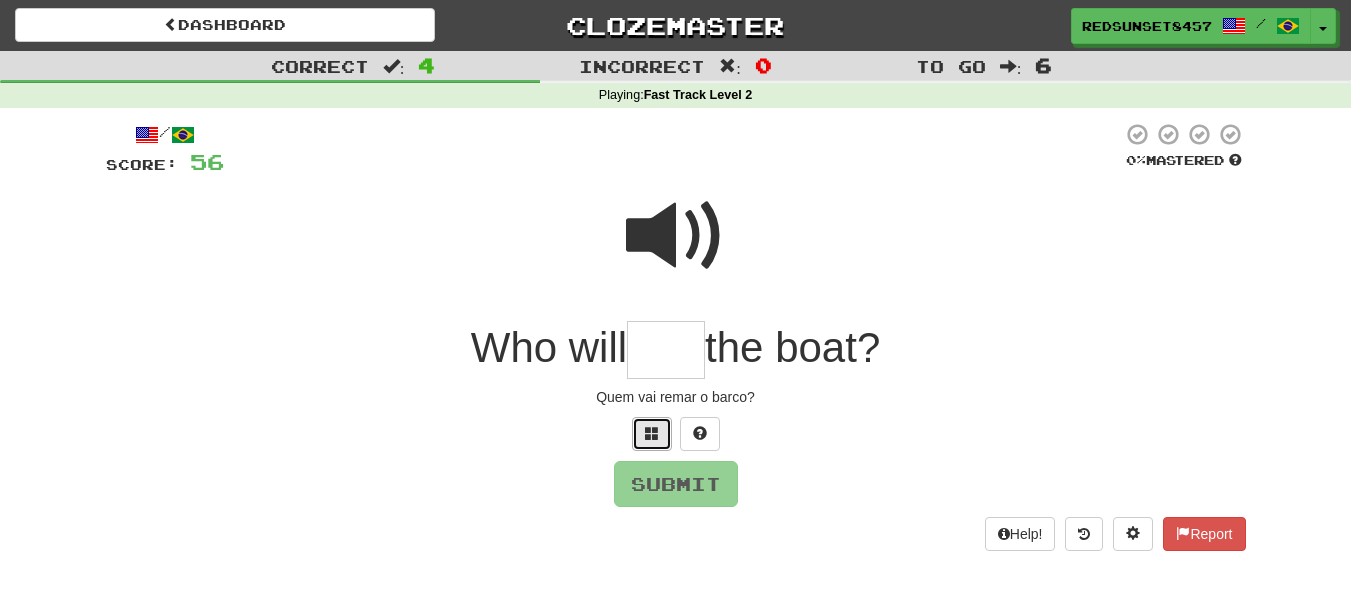 click at bounding box center [652, 433] 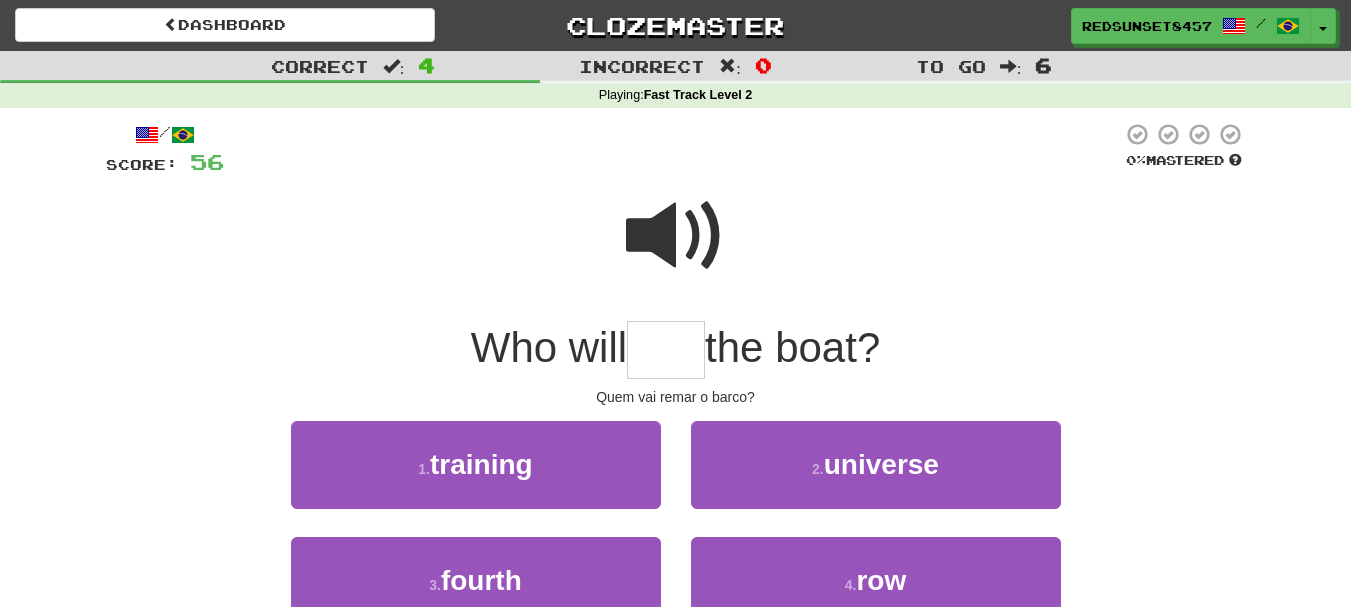 click at bounding box center [666, 350] 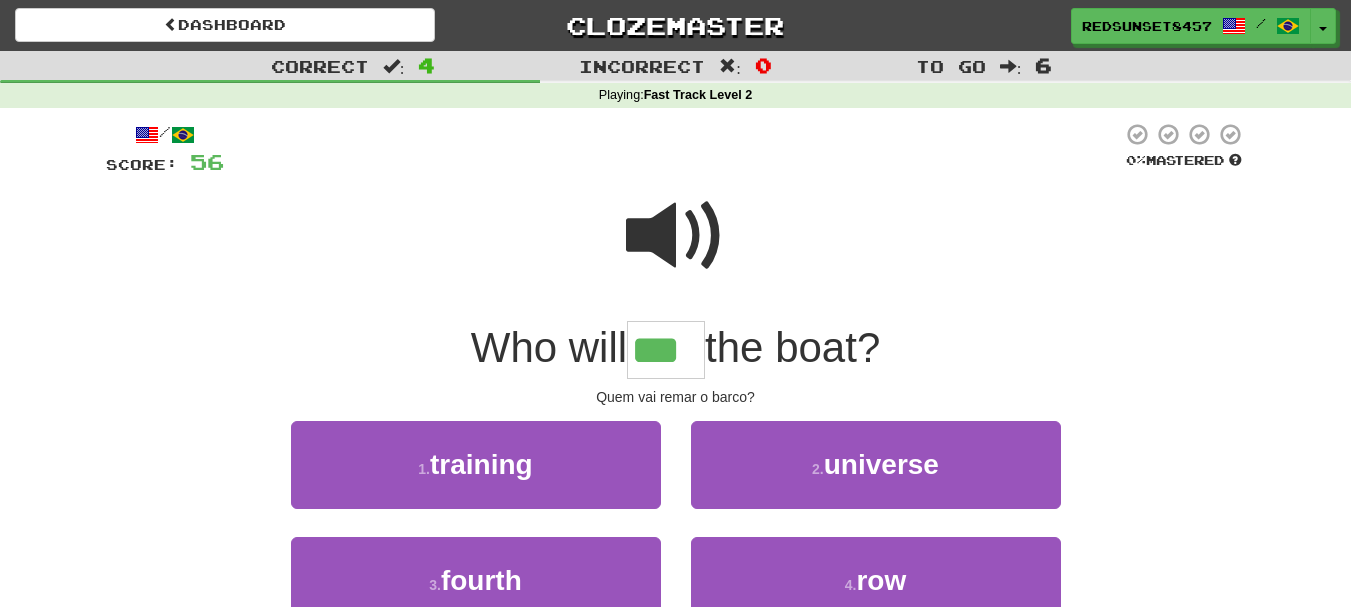type on "***" 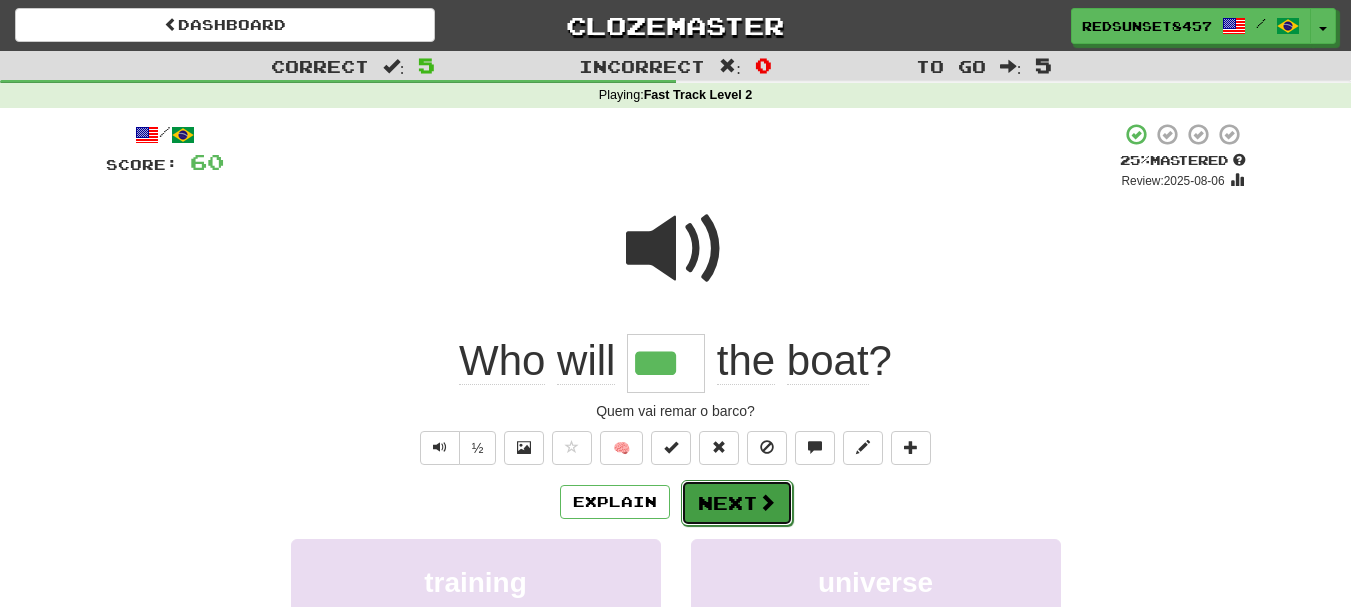 click on "Next" at bounding box center (737, 503) 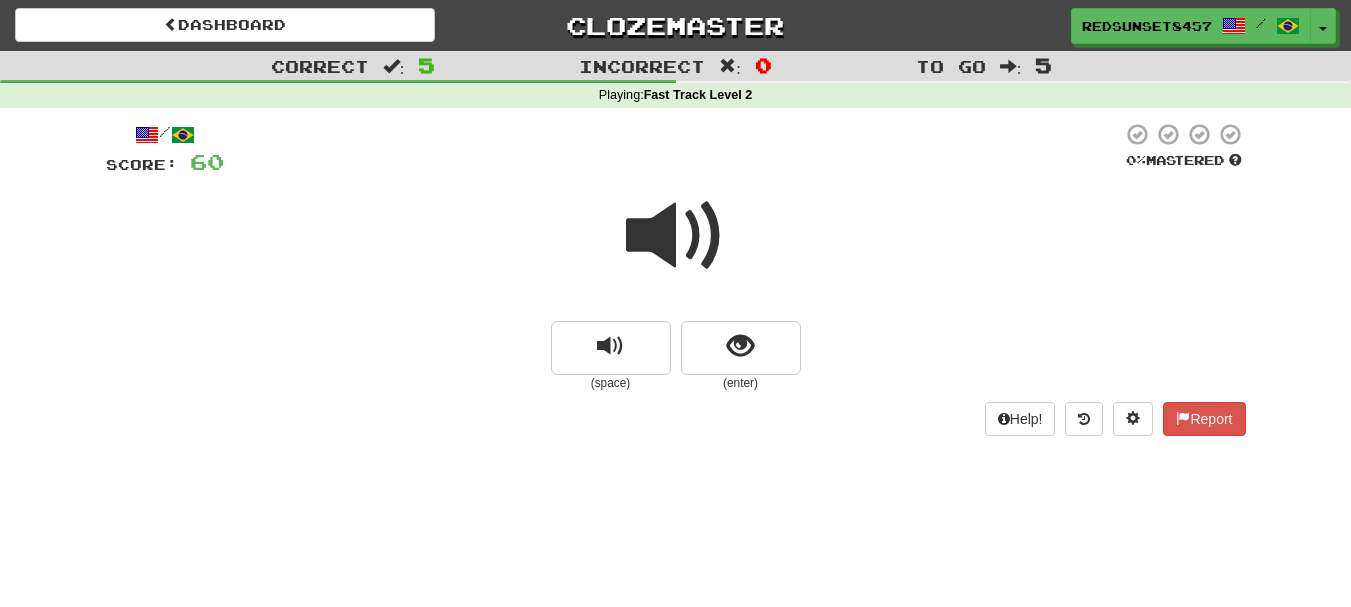 click at bounding box center [676, 236] 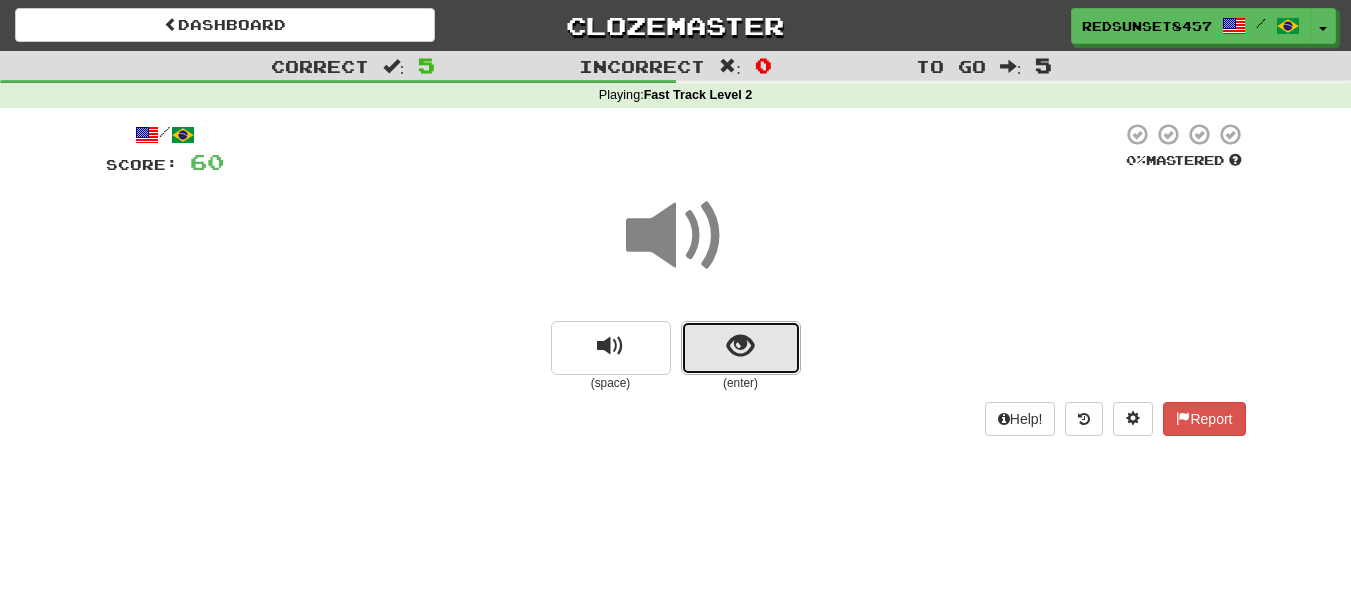 click at bounding box center (740, 346) 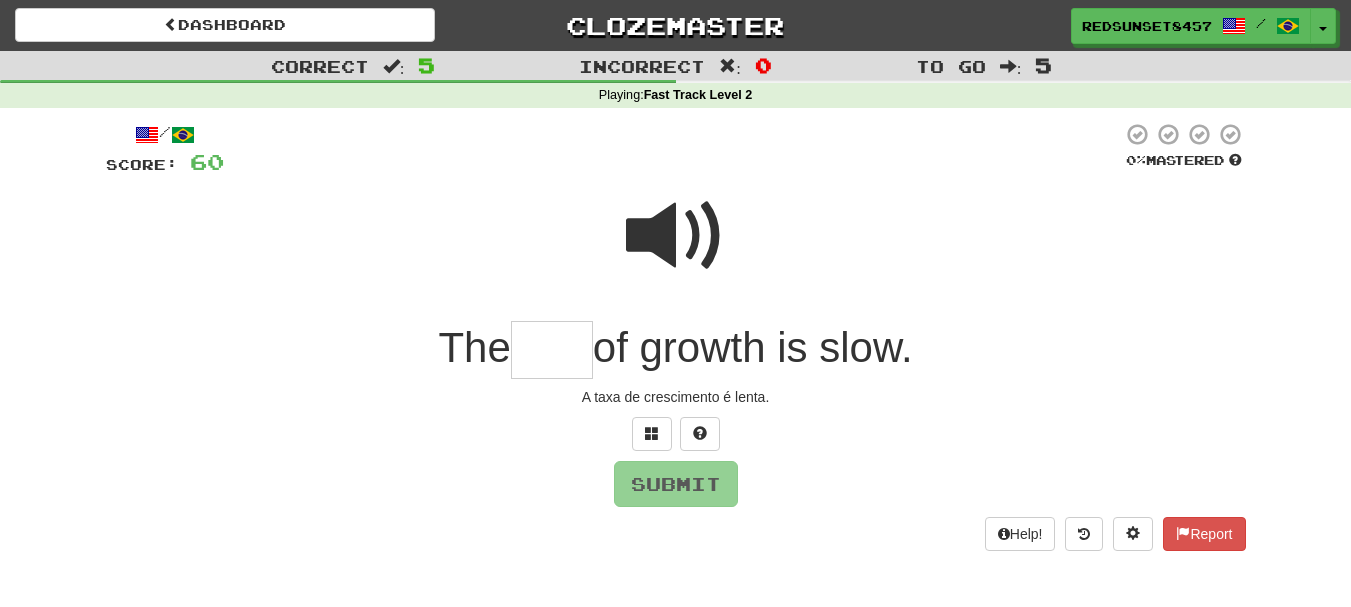 click at bounding box center [676, 236] 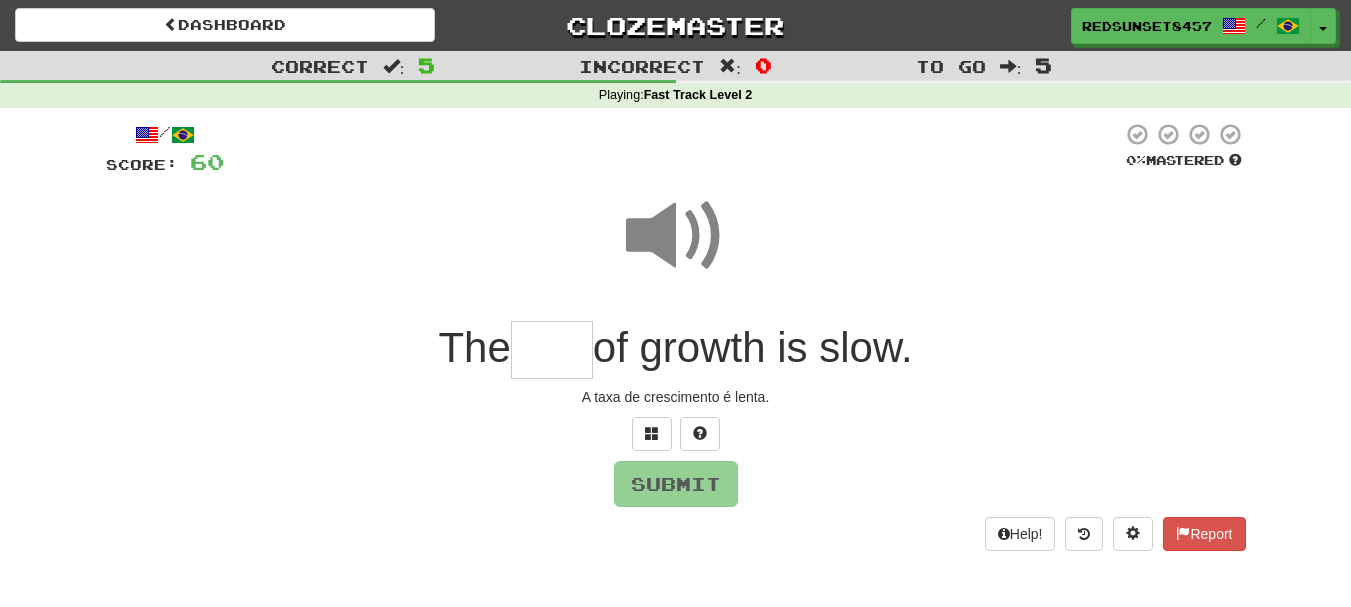 click at bounding box center [552, 350] 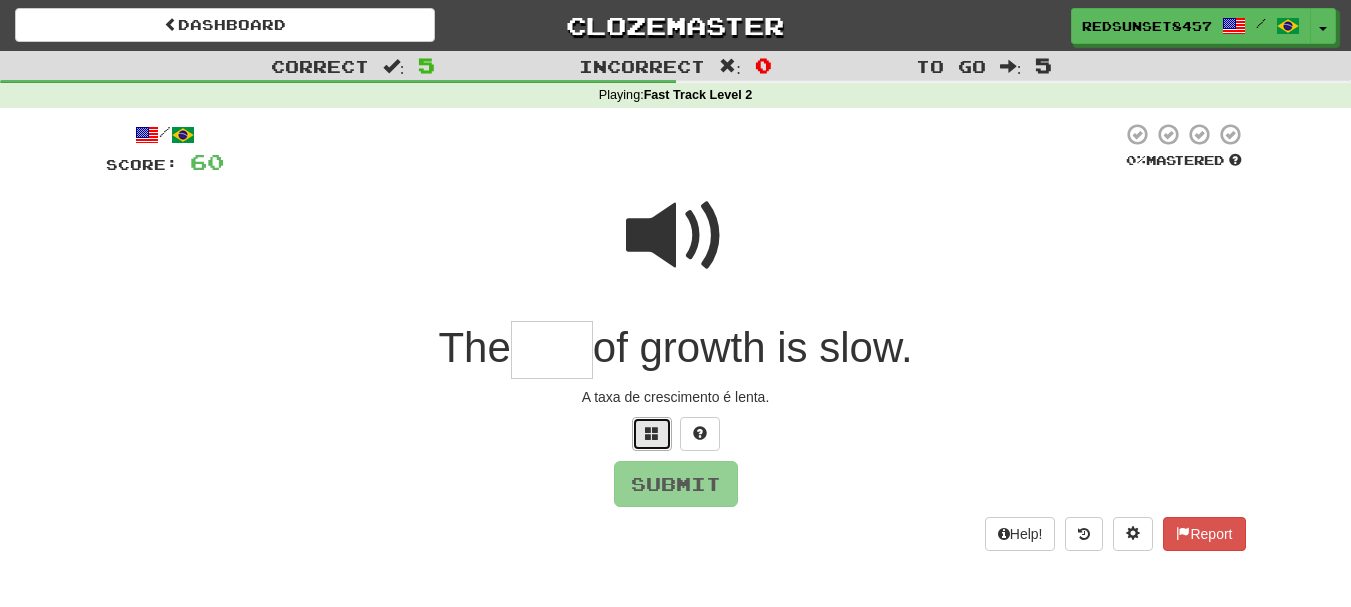 click at bounding box center [652, 434] 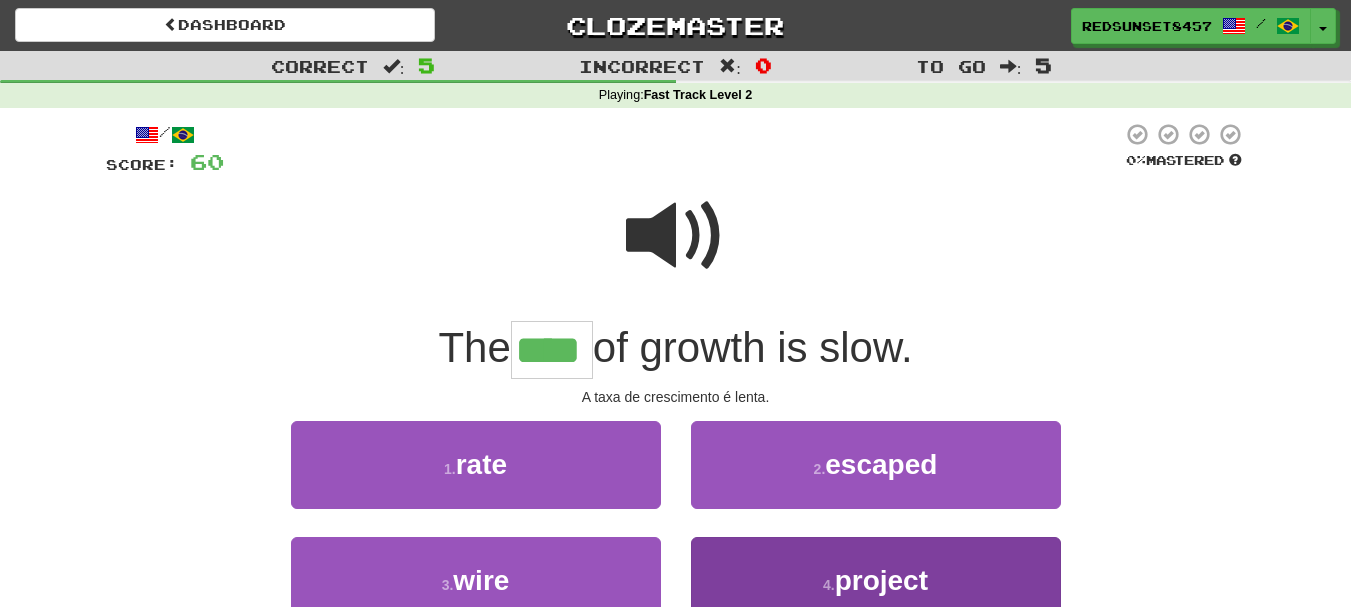 type on "****" 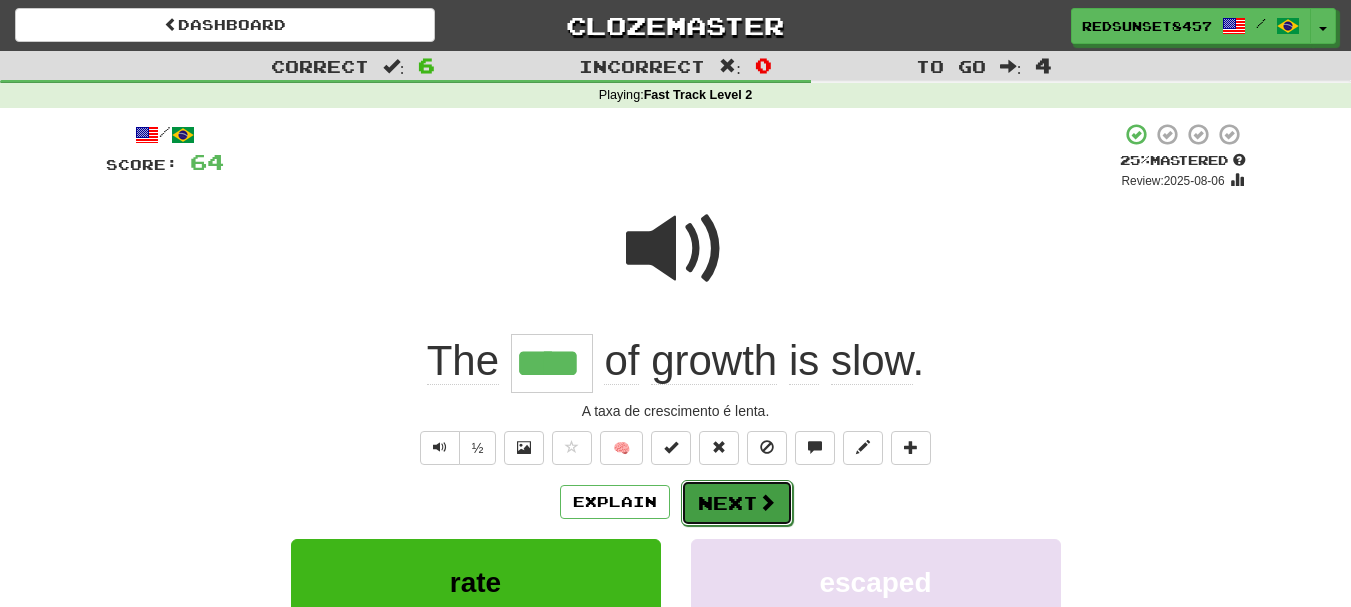 click on "Next" at bounding box center [737, 503] 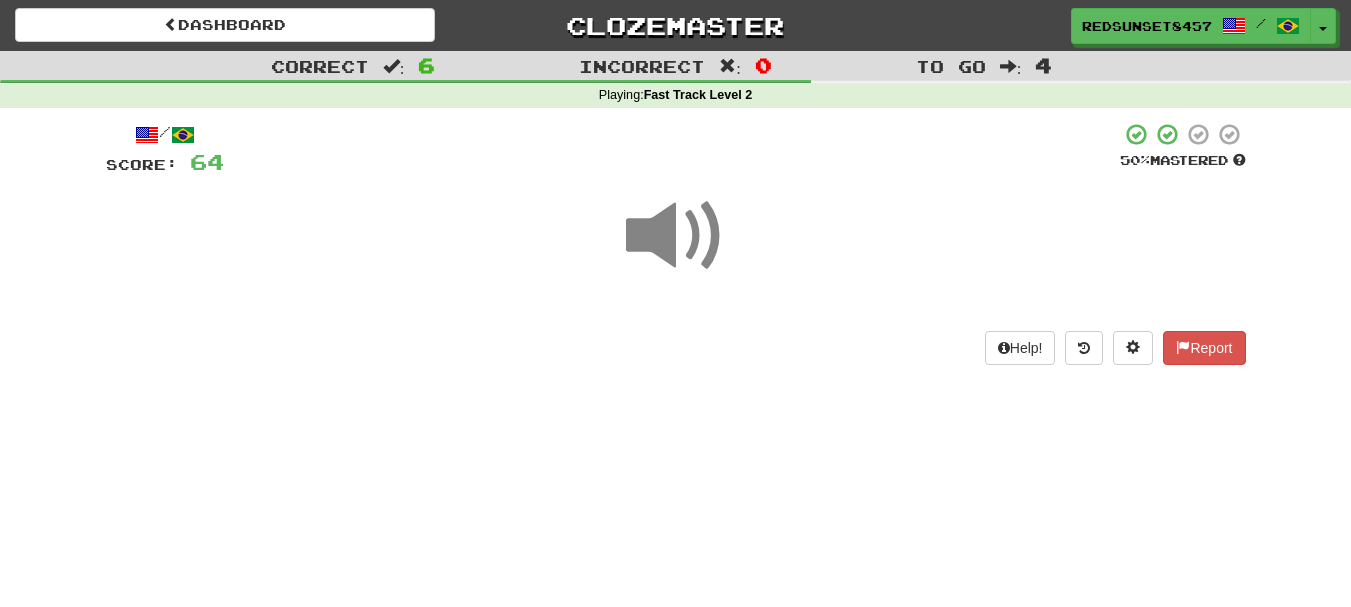 click at bounding box center [676, 236] 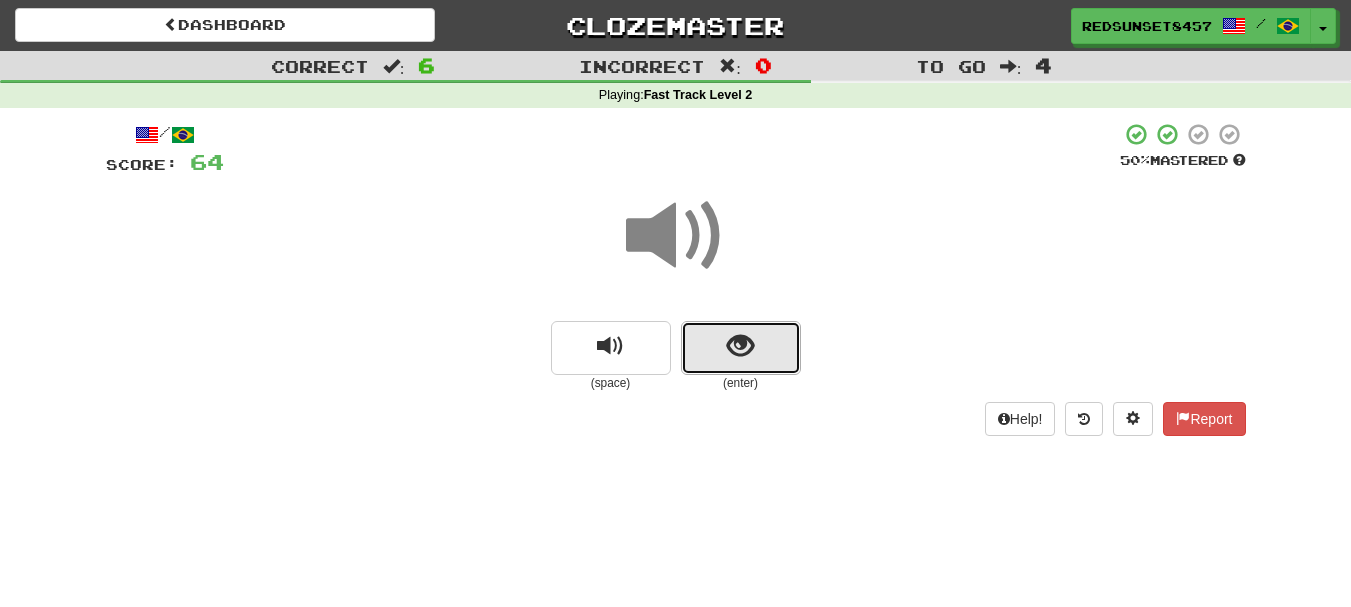 click at bounding box center (741, 348) 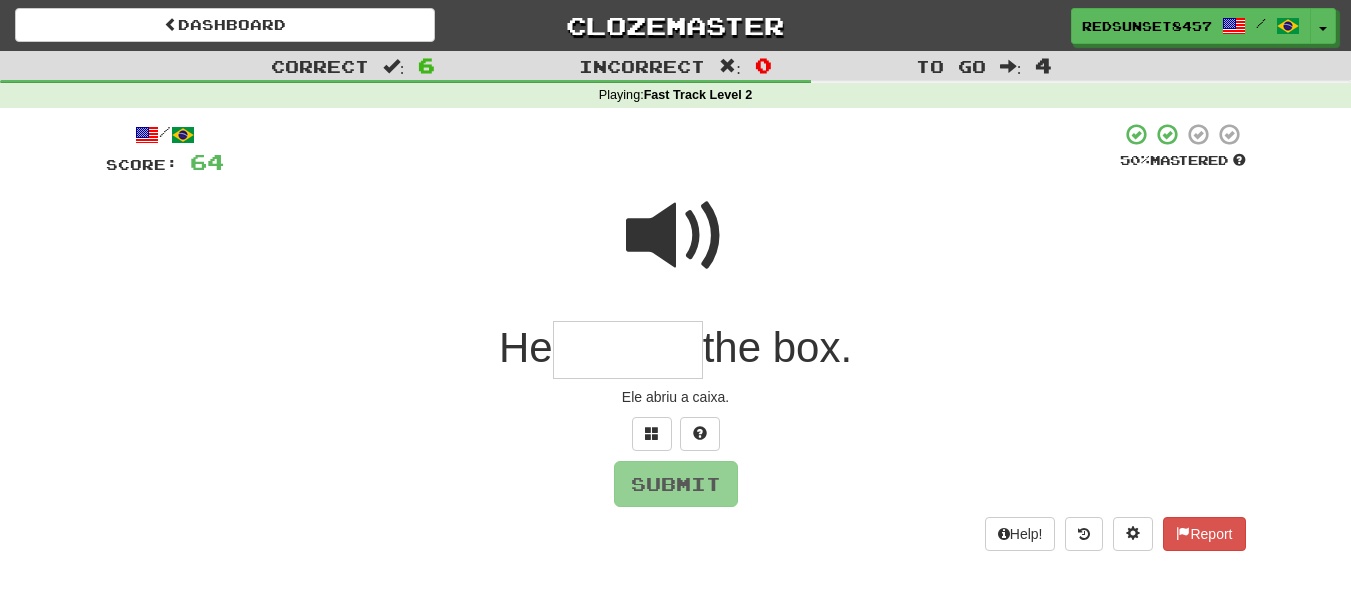 click at bounding box center (628, 350) 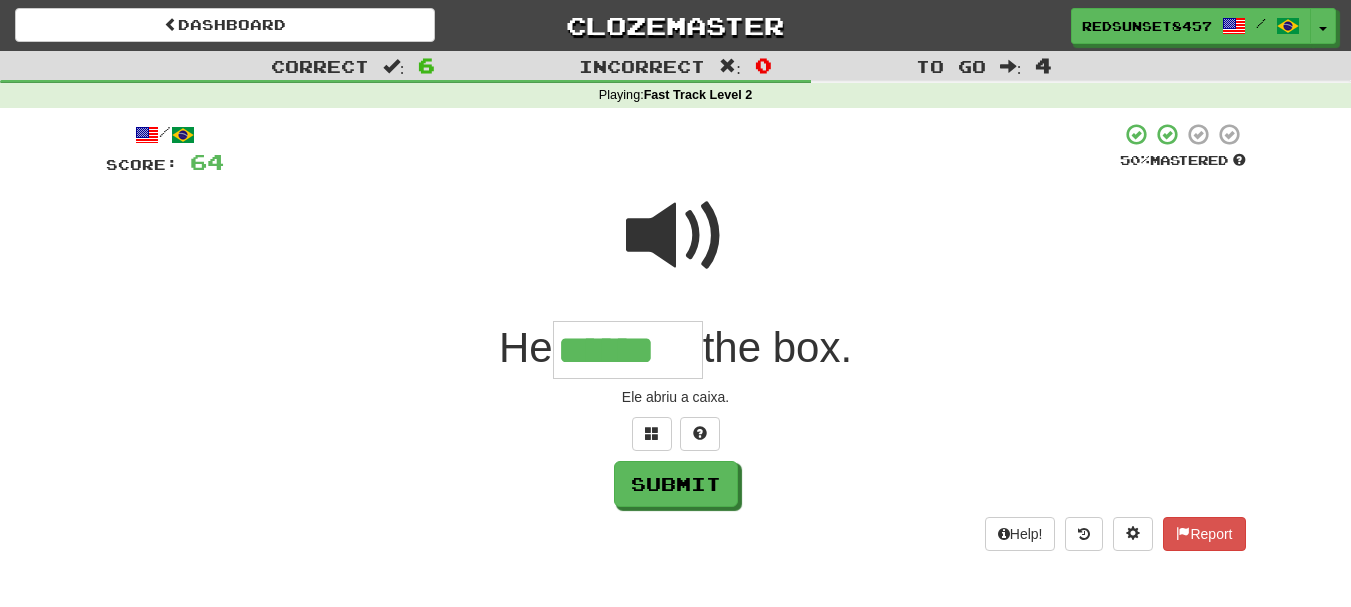 type on "******" 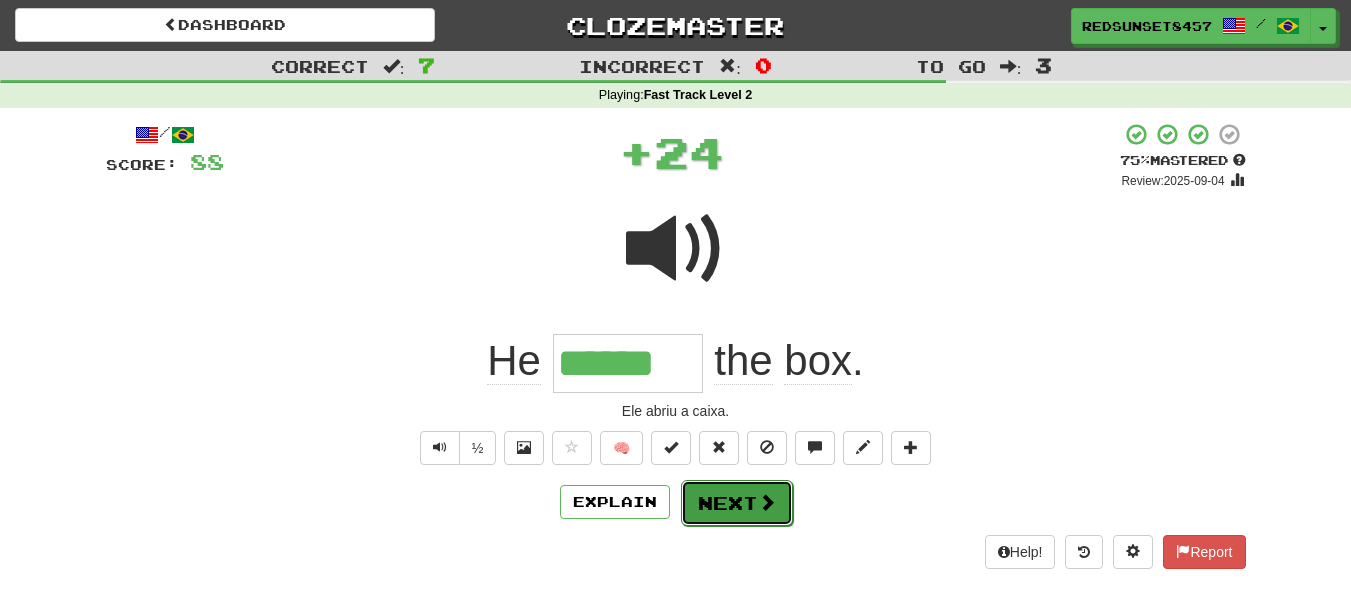 click on "Next" at bounding box center [737, 503] 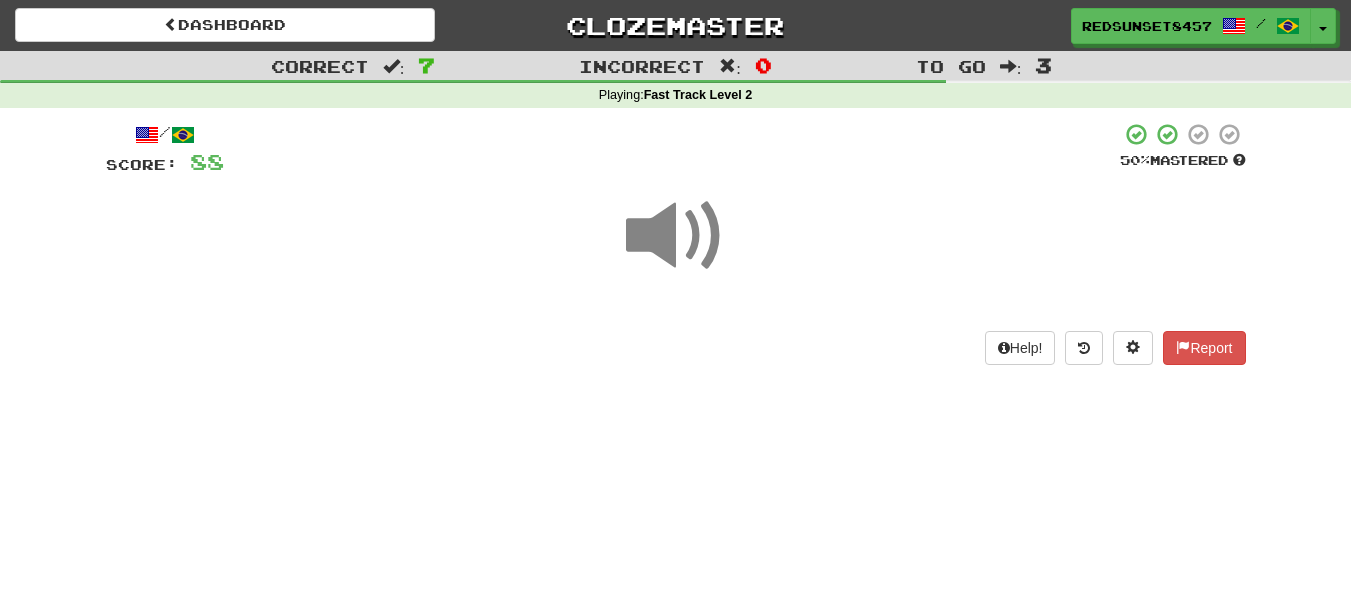 click at bounding box center [676, 236] 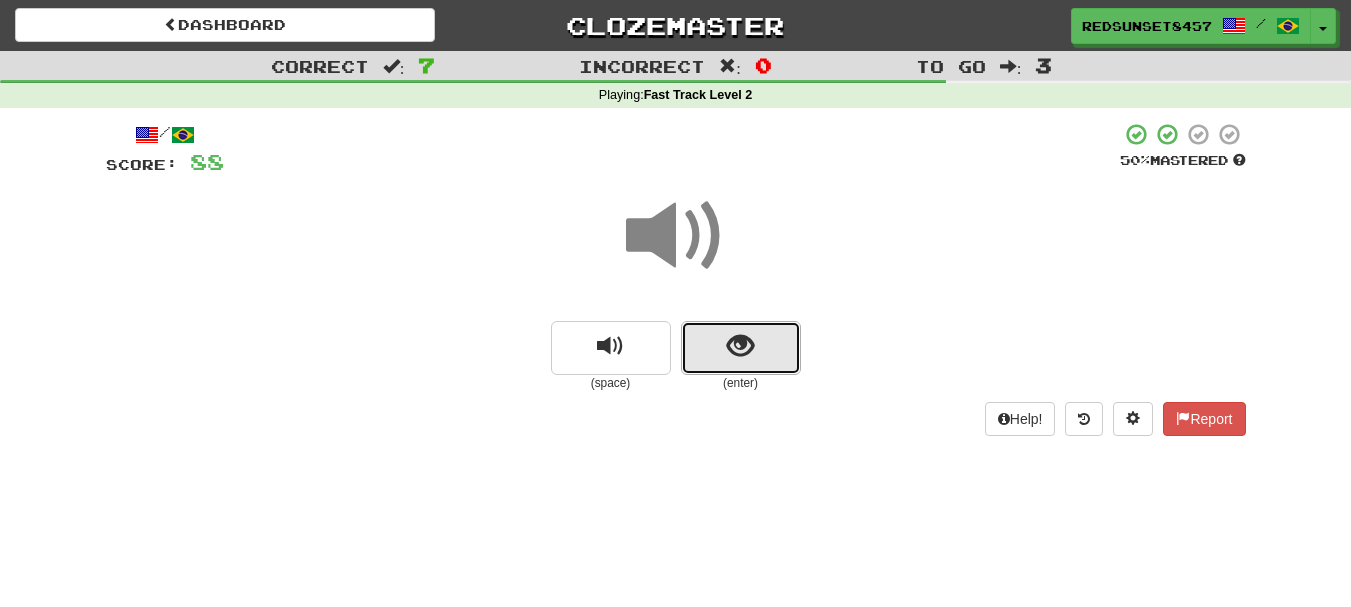 click at bounding box center [741, 348] 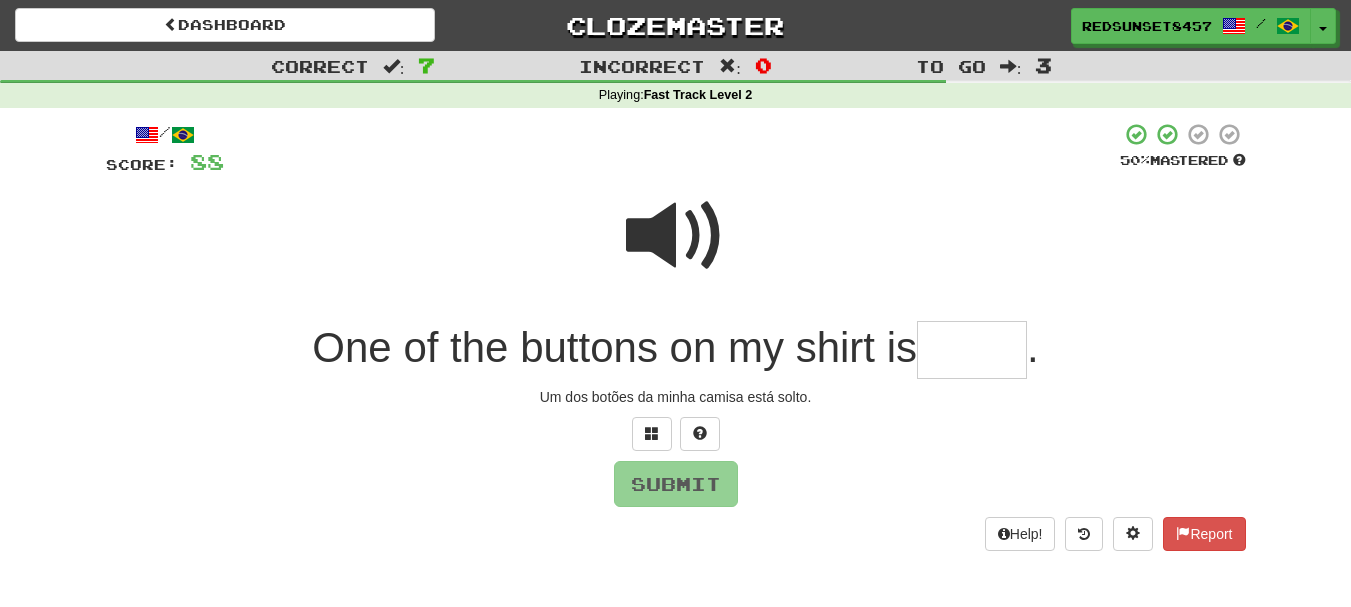 click at bounding box center [676, 236] 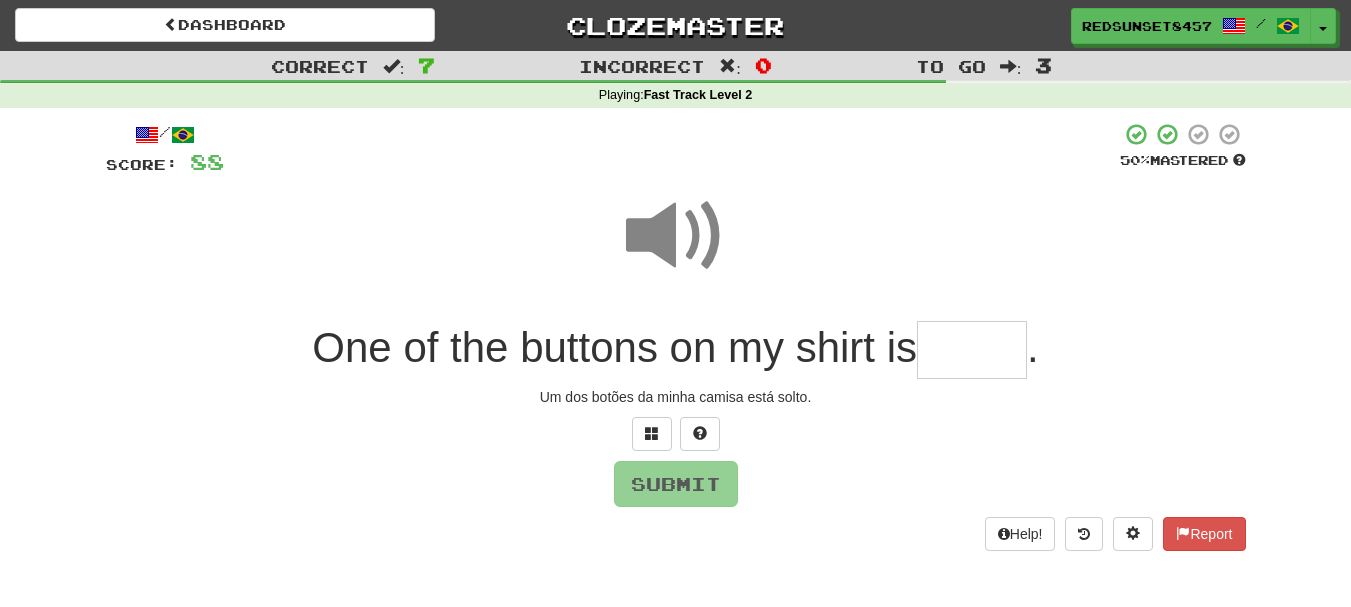 click at bounding box center [972, 350] 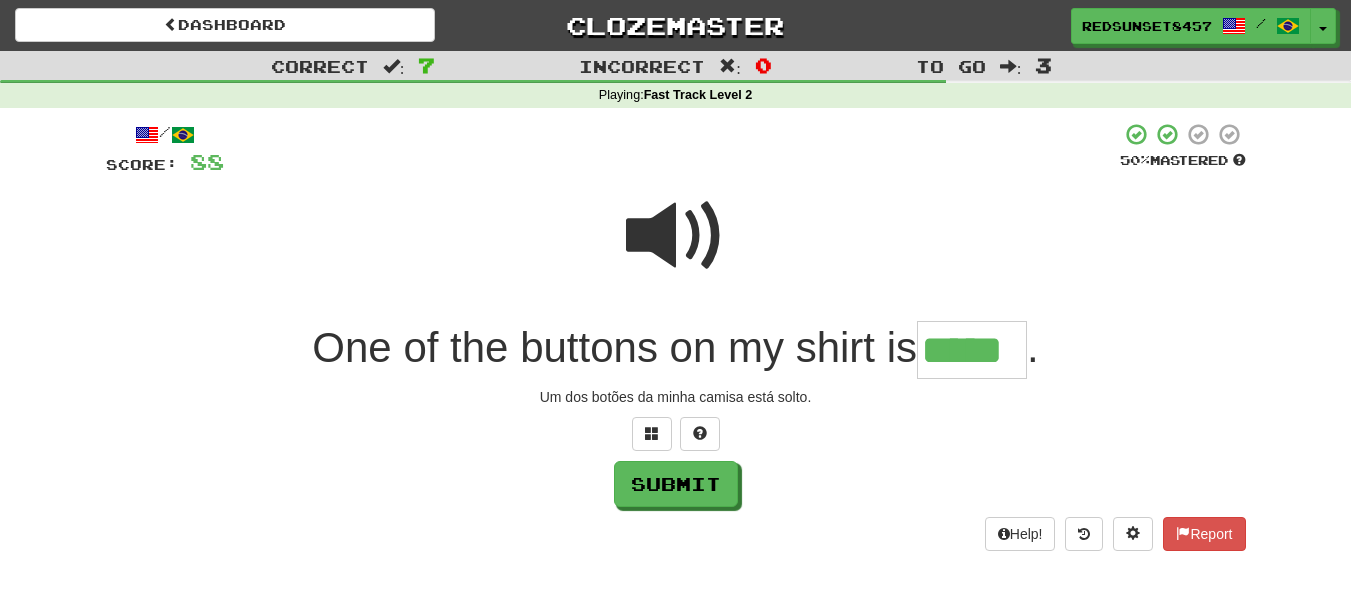 type on "*****" 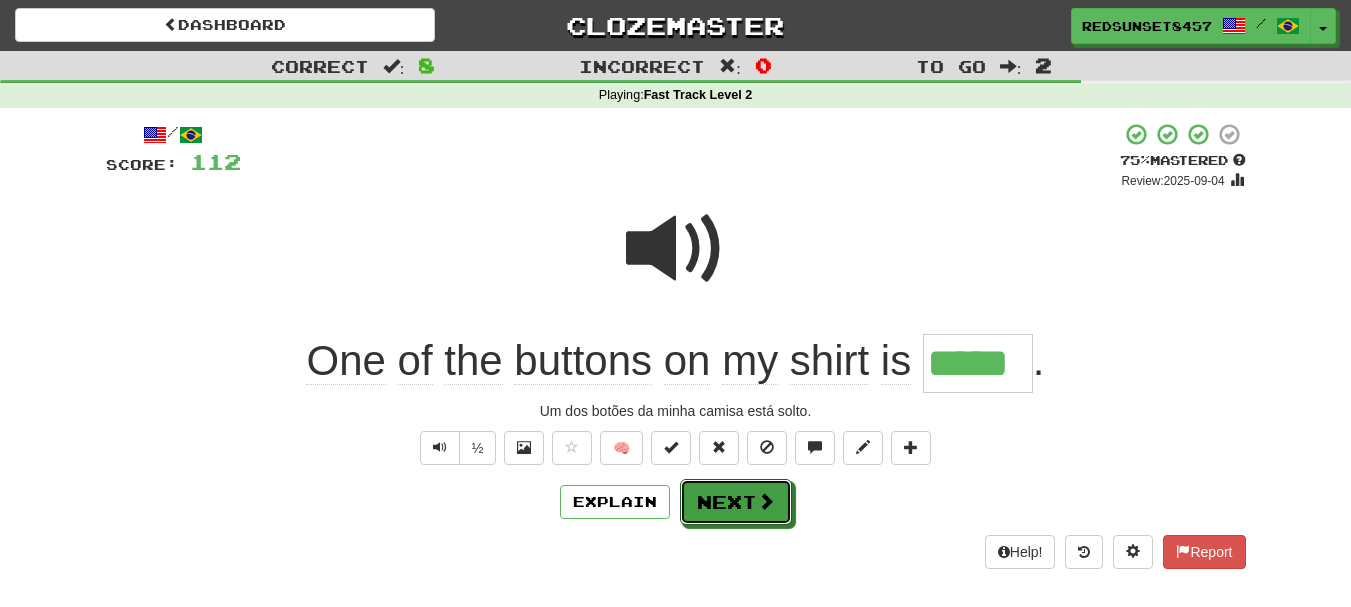 click on "Next" at bounding box center [736, 502] 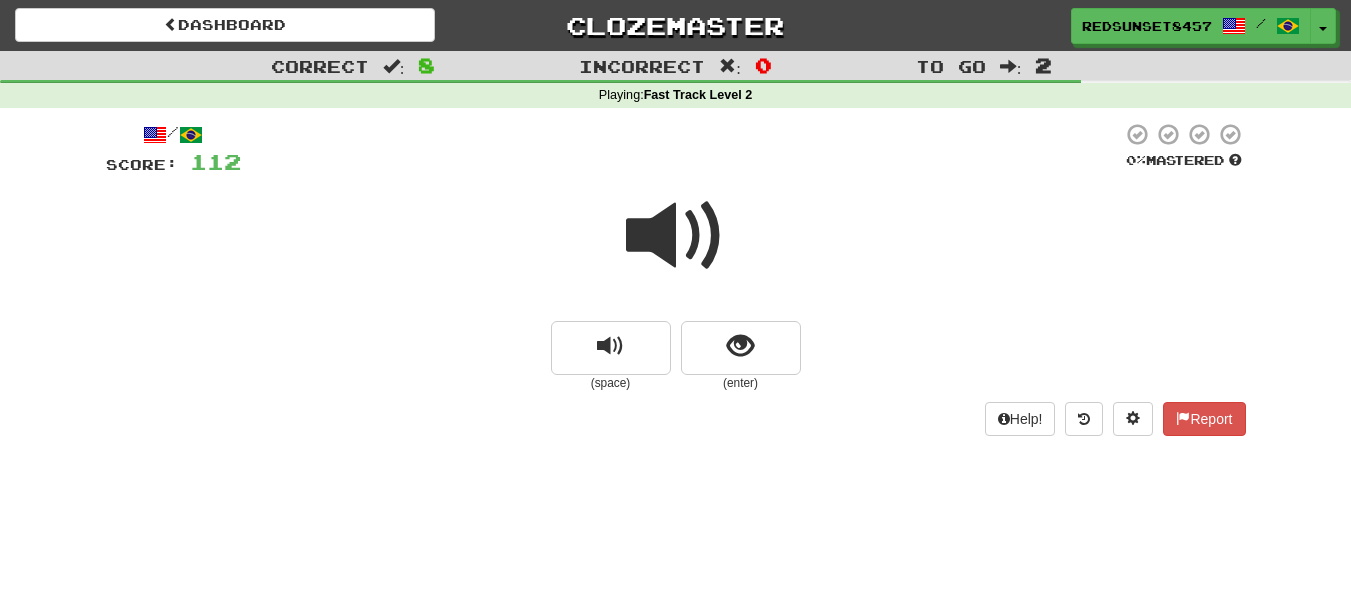 click at bounding box center (676, 236) 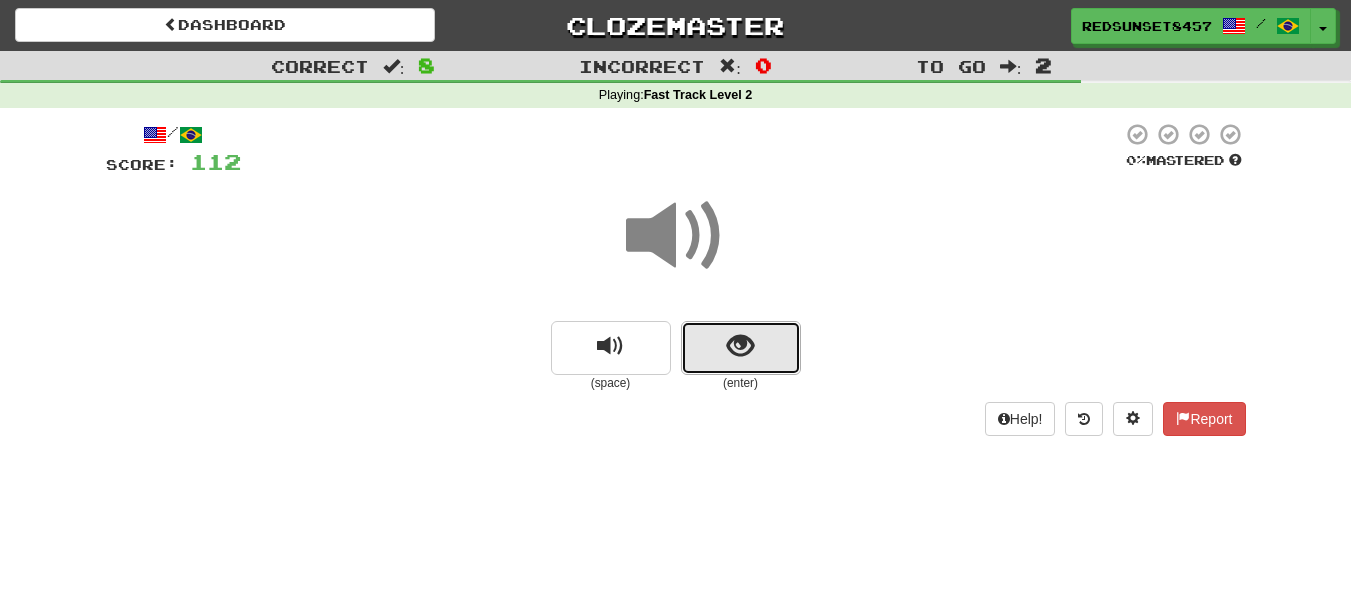 click at bounding box center [741, 348] 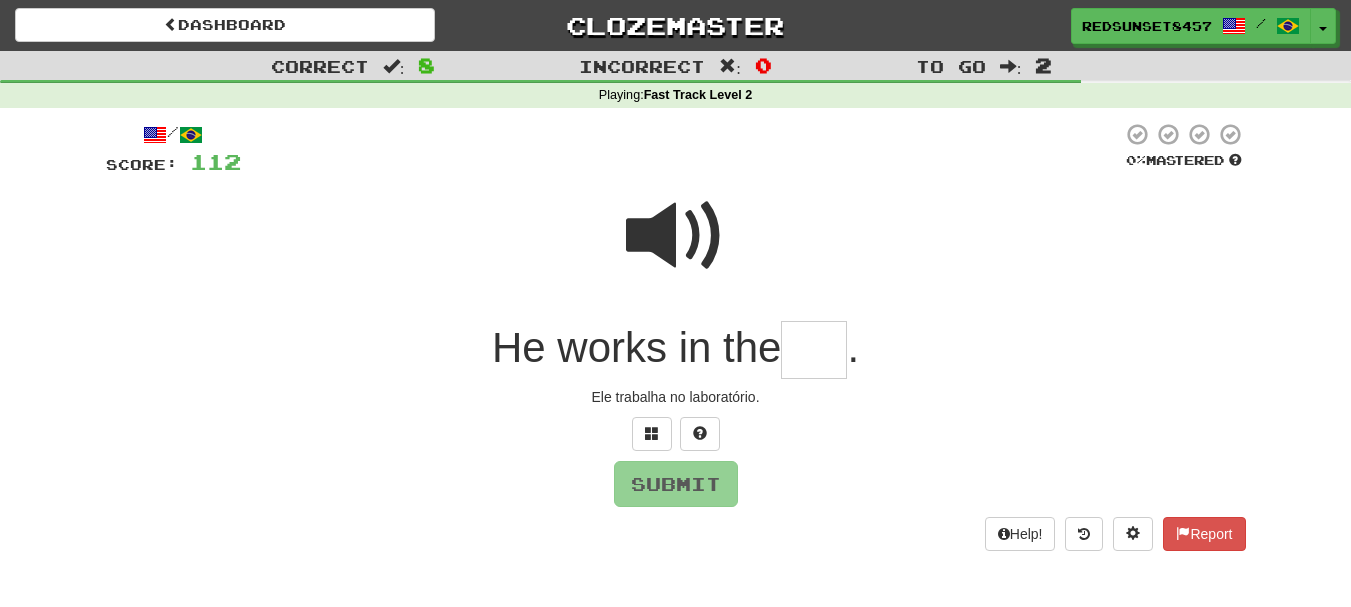 click at bounding box center (814, 350) 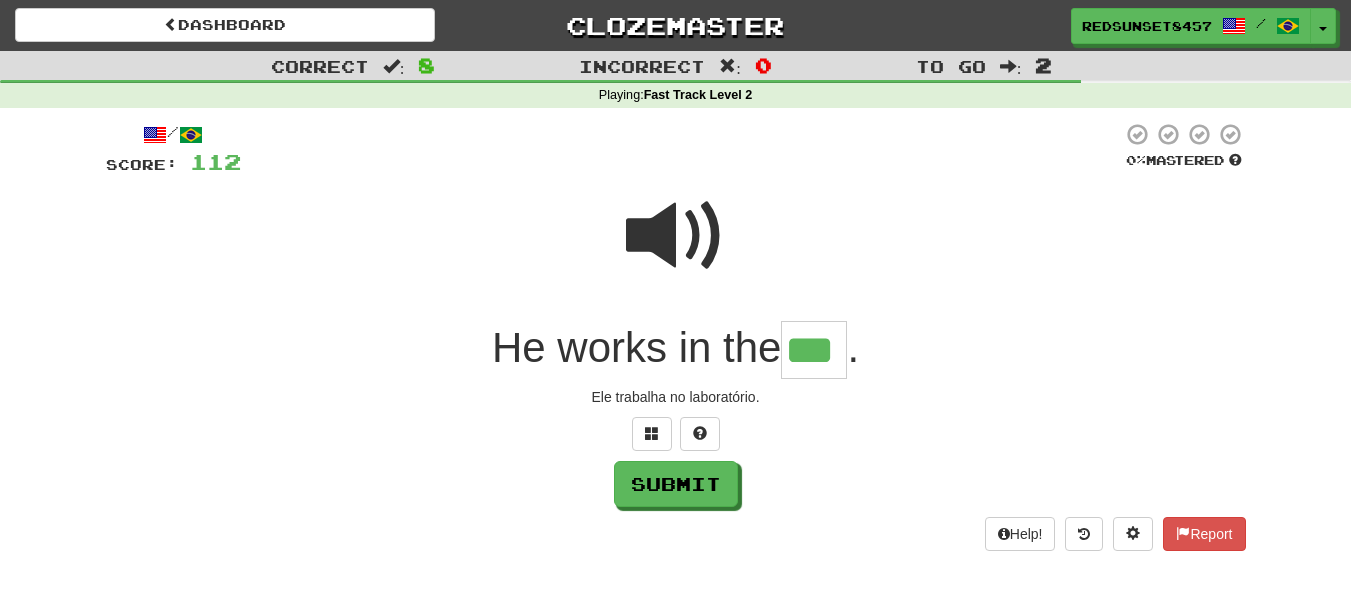 type on "***" 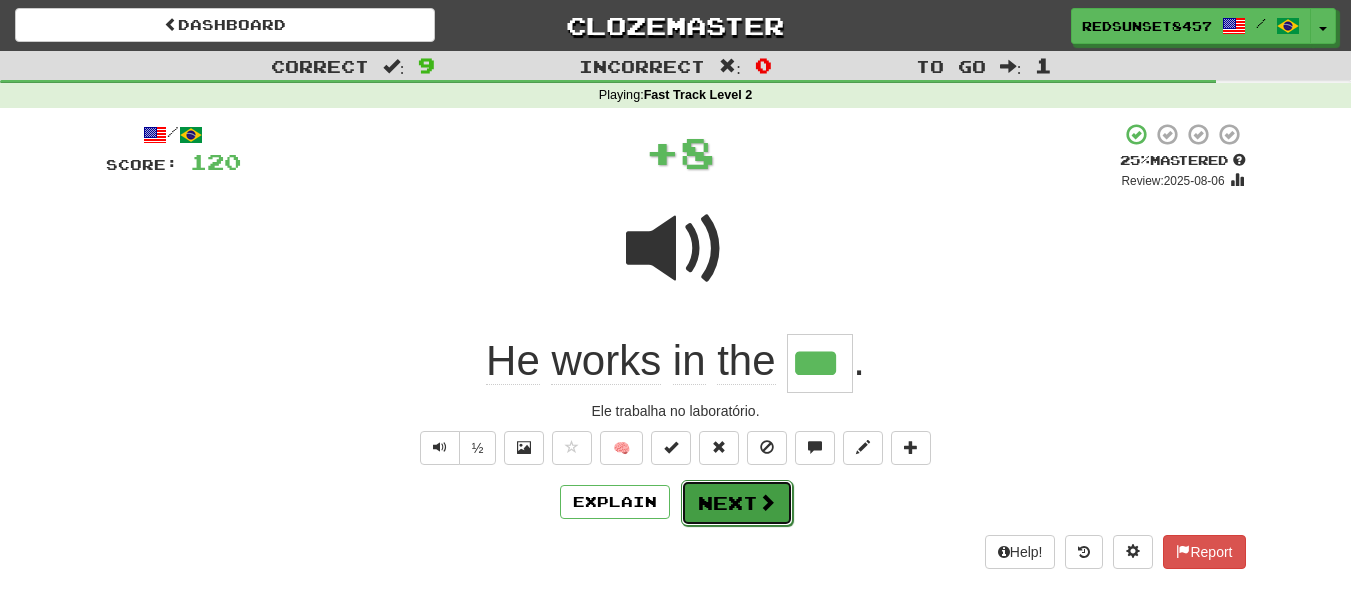 click on "Next" at bounding box center [737, 503] 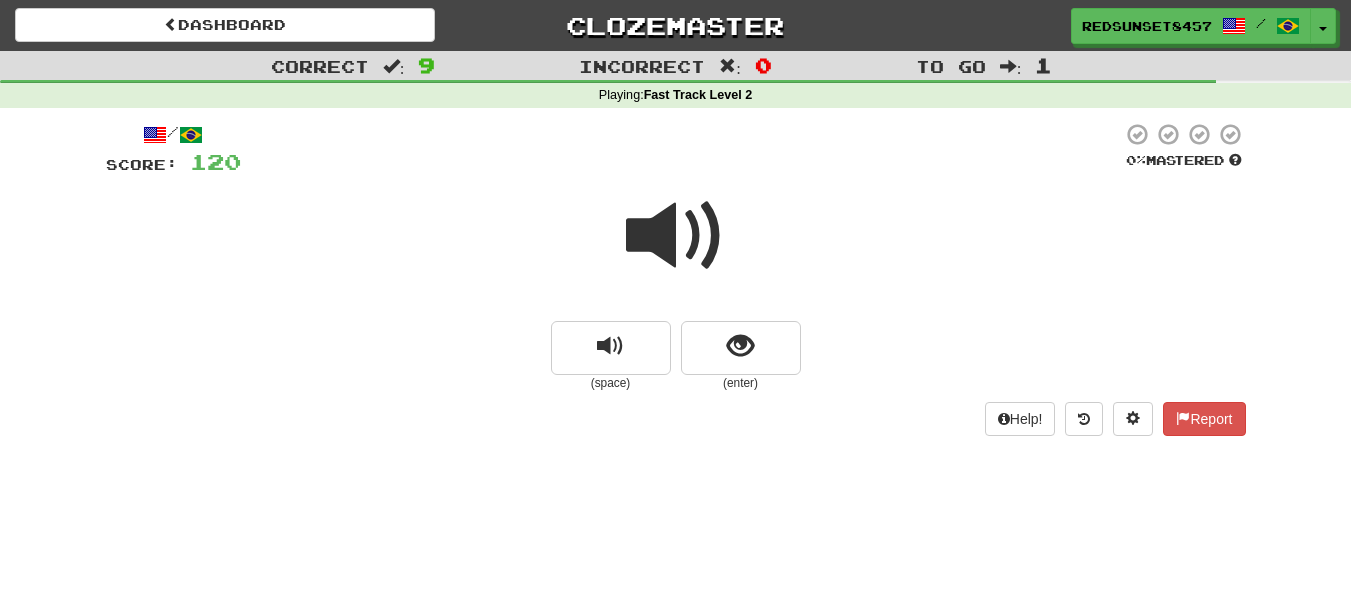 click at bounding box center (676, 236) 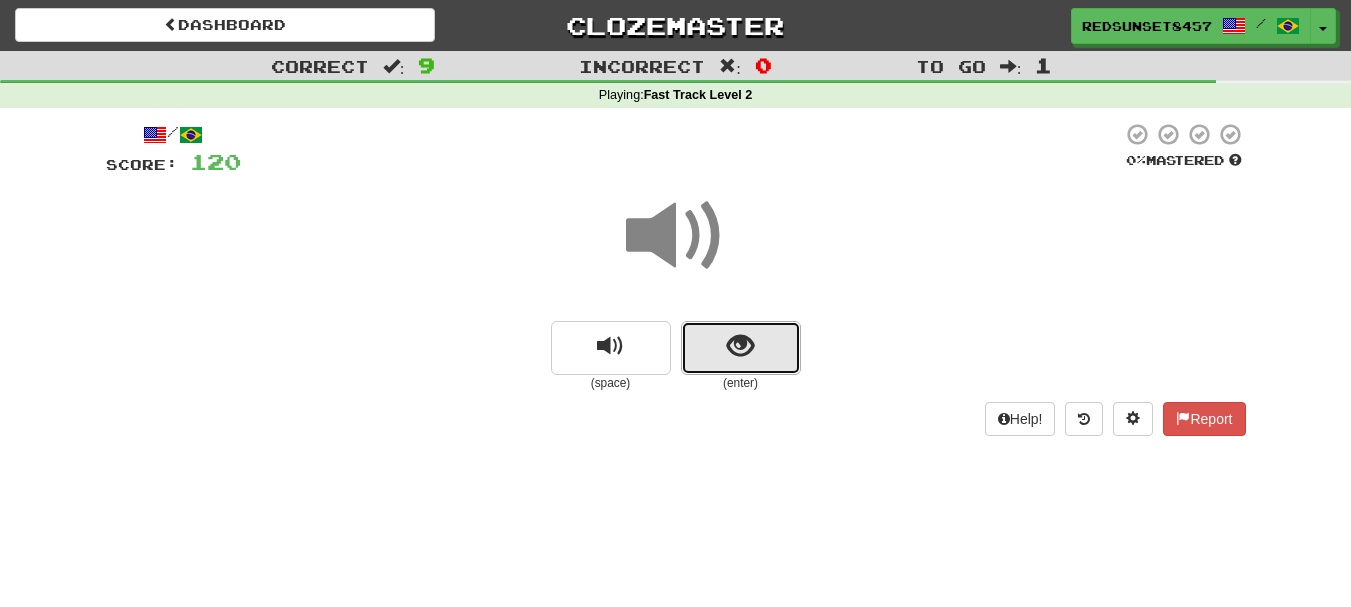 click at bounding box center (740, 346) 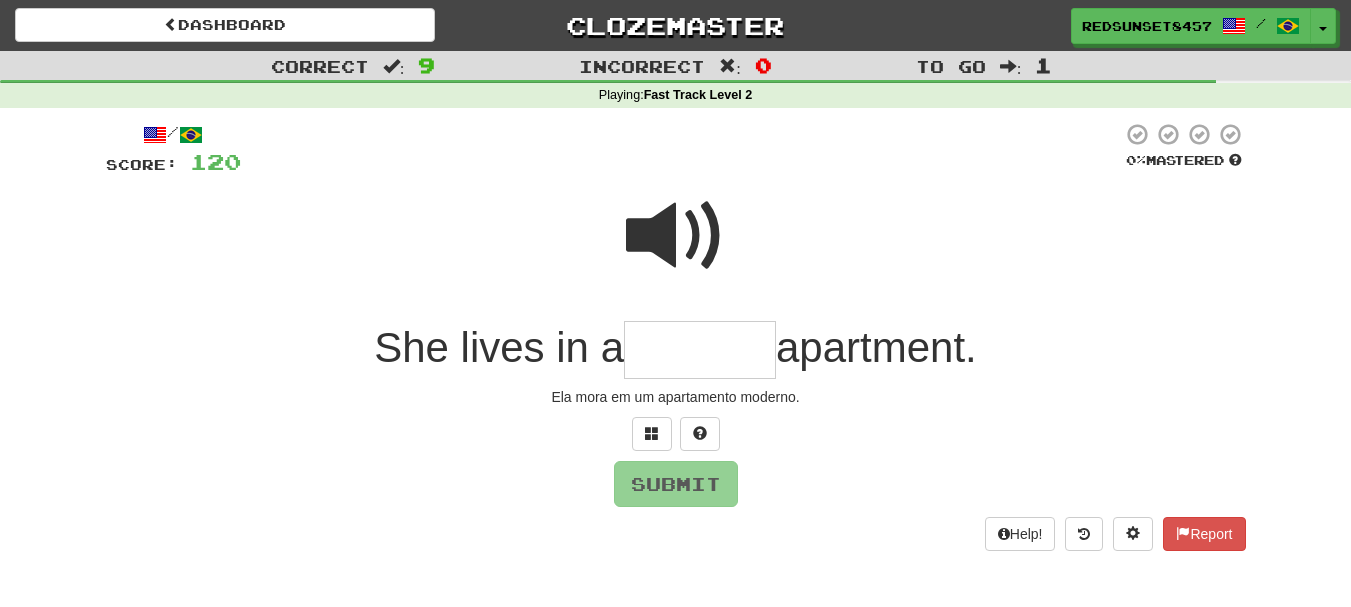click at bounding box center (700, 350) 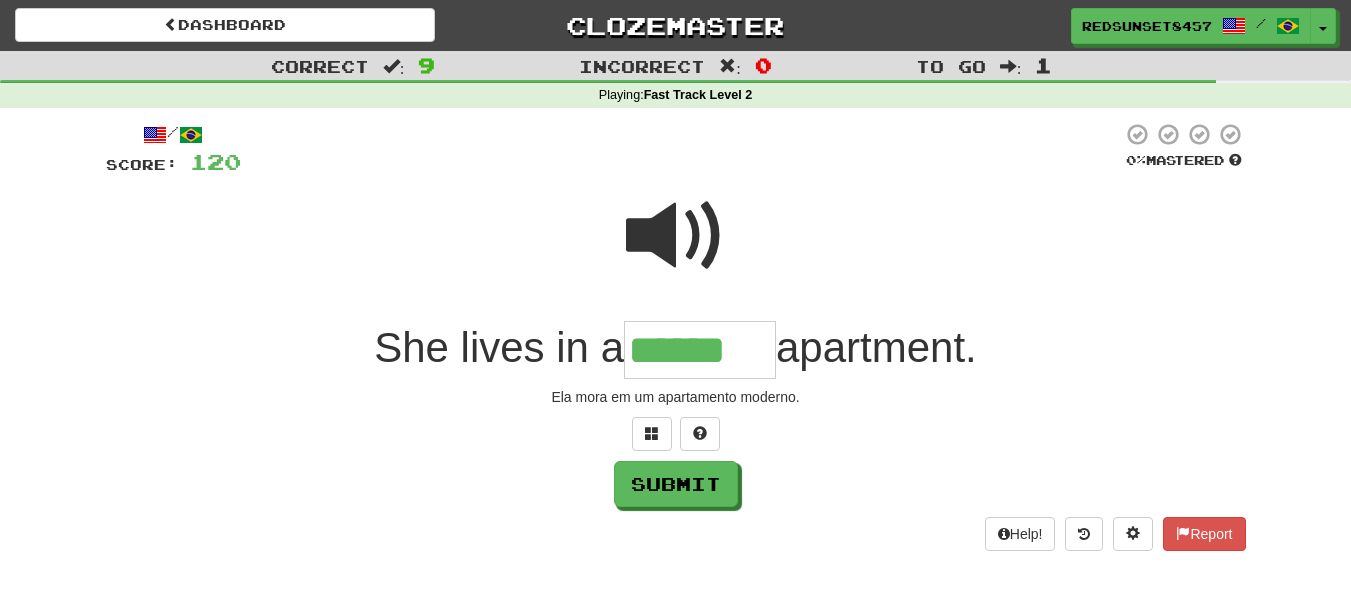 type on "******" 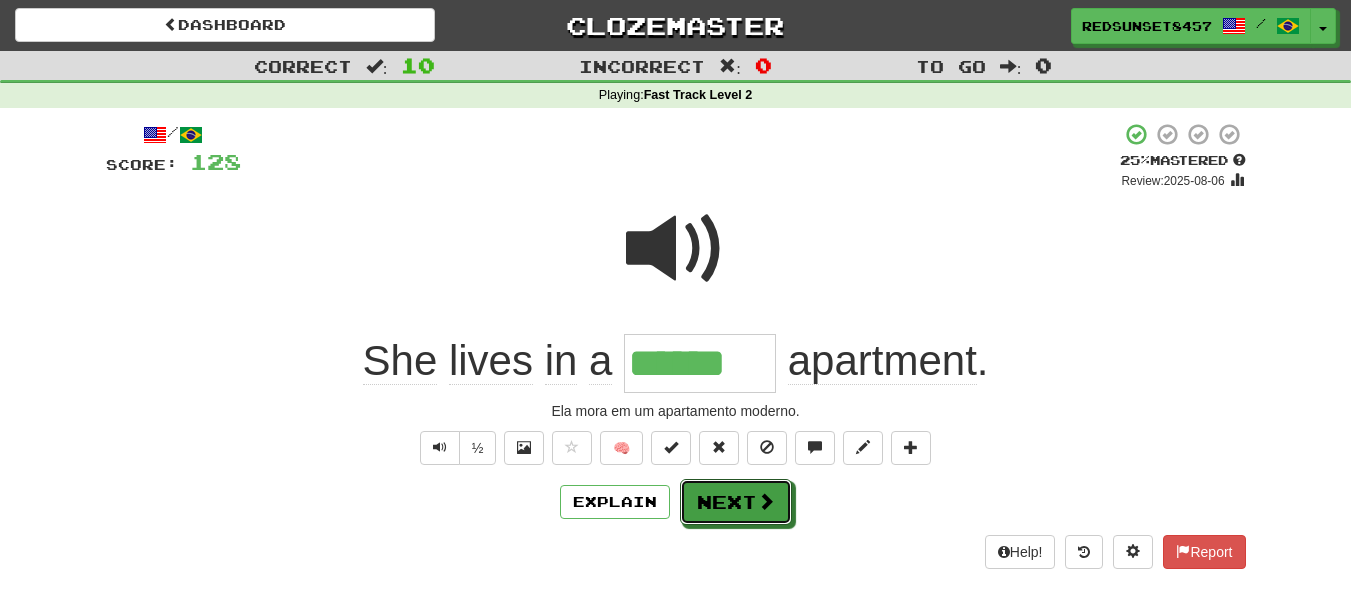 click on "Next" at bounding box center [736, 502] 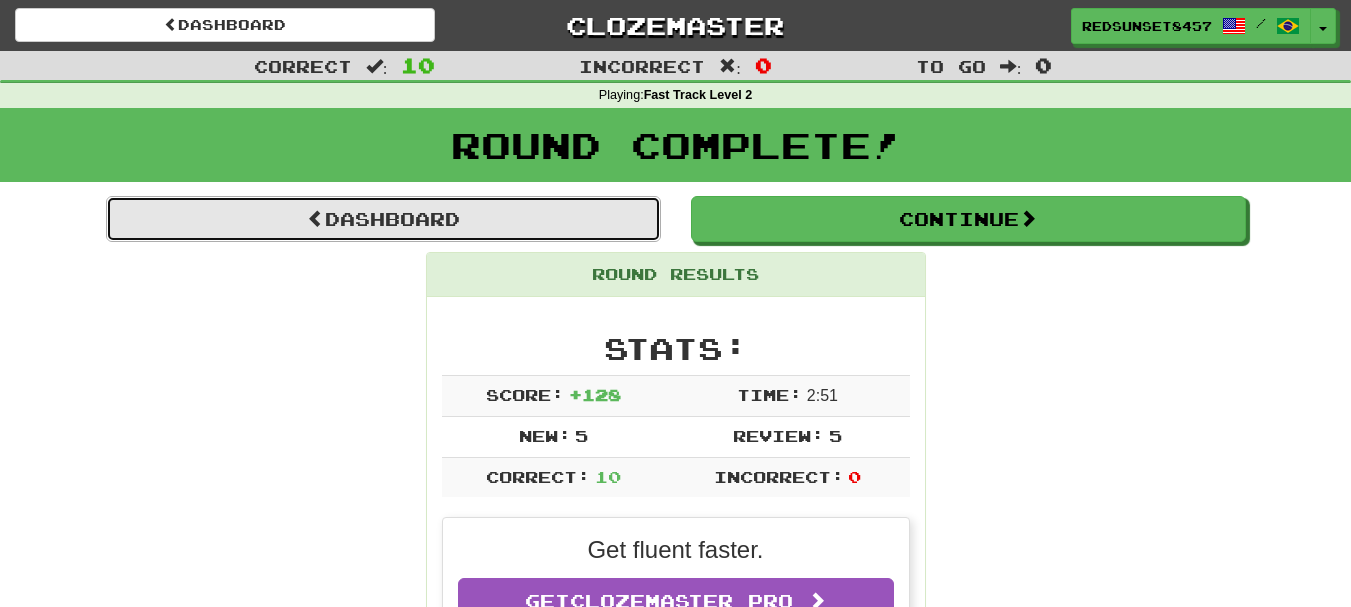 click on "Dashboard" at bounding box center (383, 219) 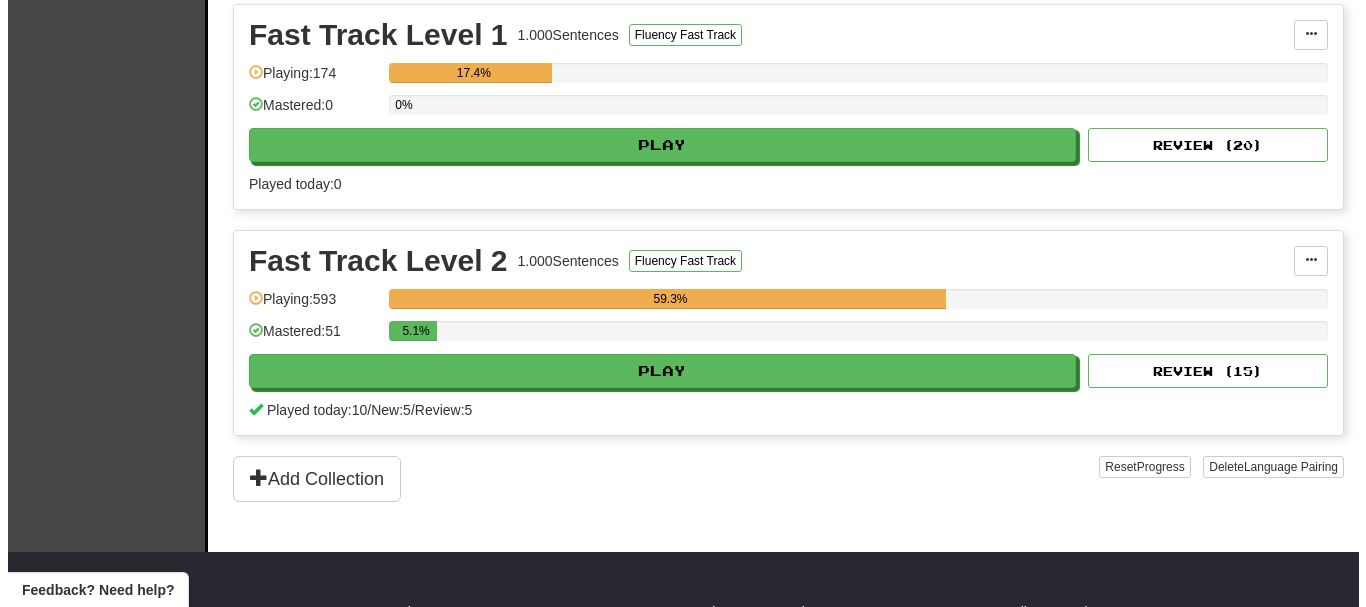 scroll, scrollTop: 500, scrollLeft: 0, axis: vertical 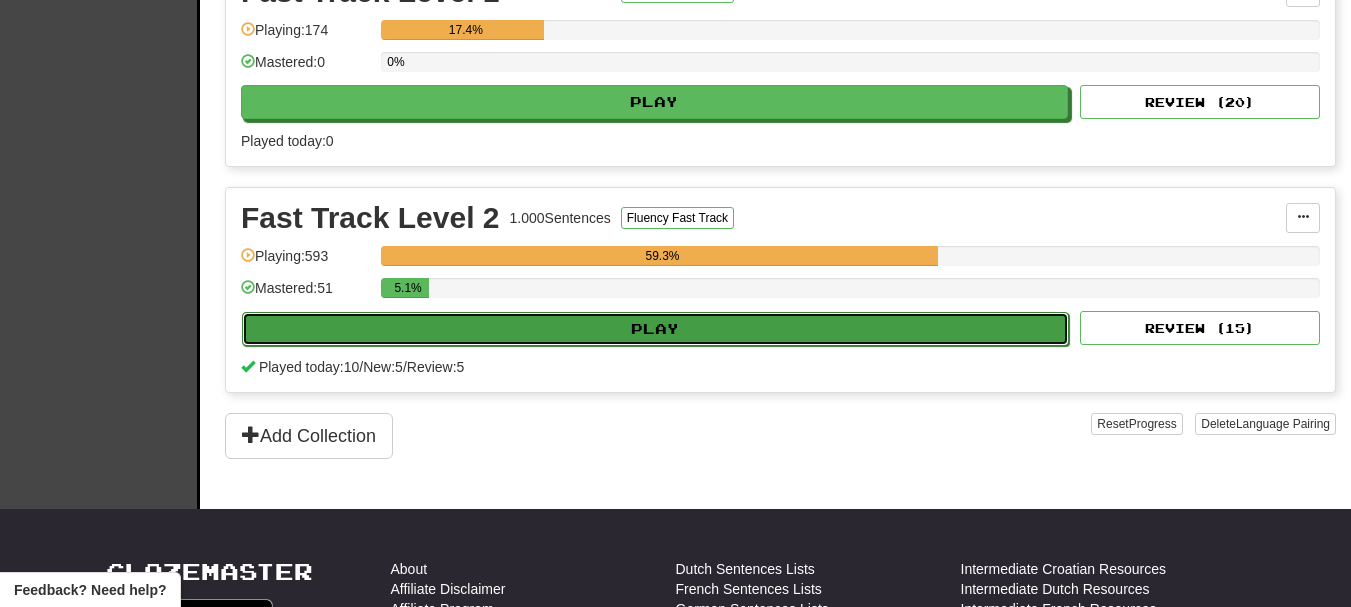 click on "Play" at bounding box center [655, 329] 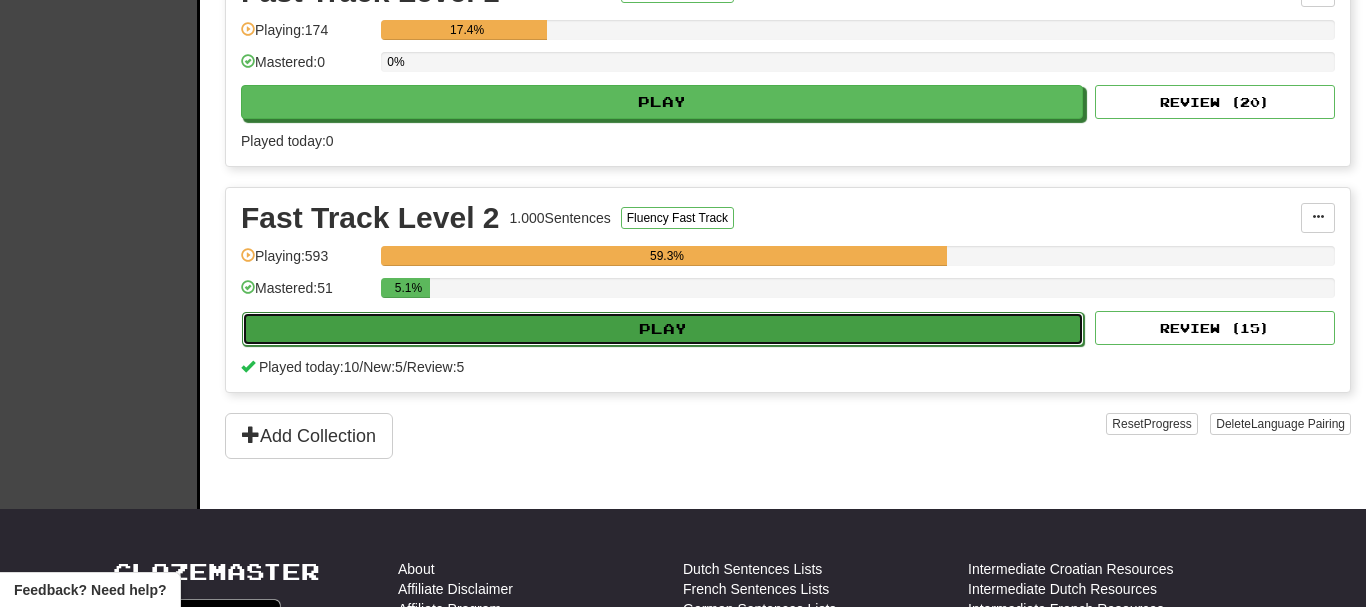 select on "**" 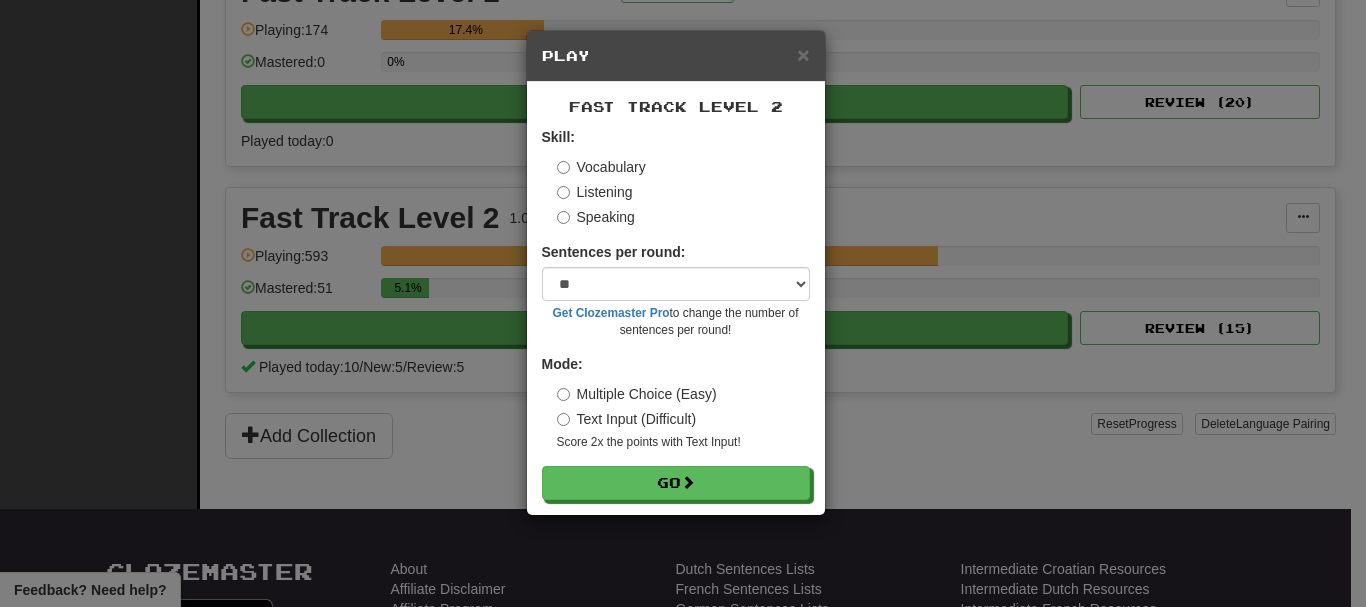 click on "Speaking" at bounding box center (596, 217) 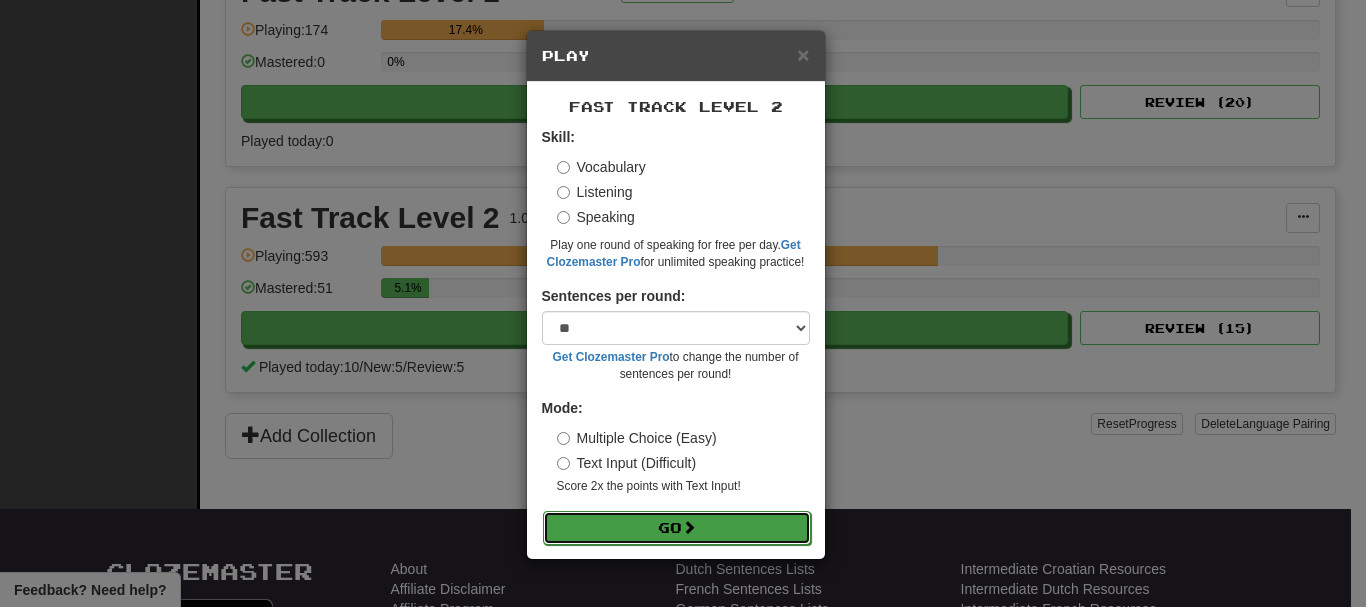 click on "Go" at bounding box center (677, 528) 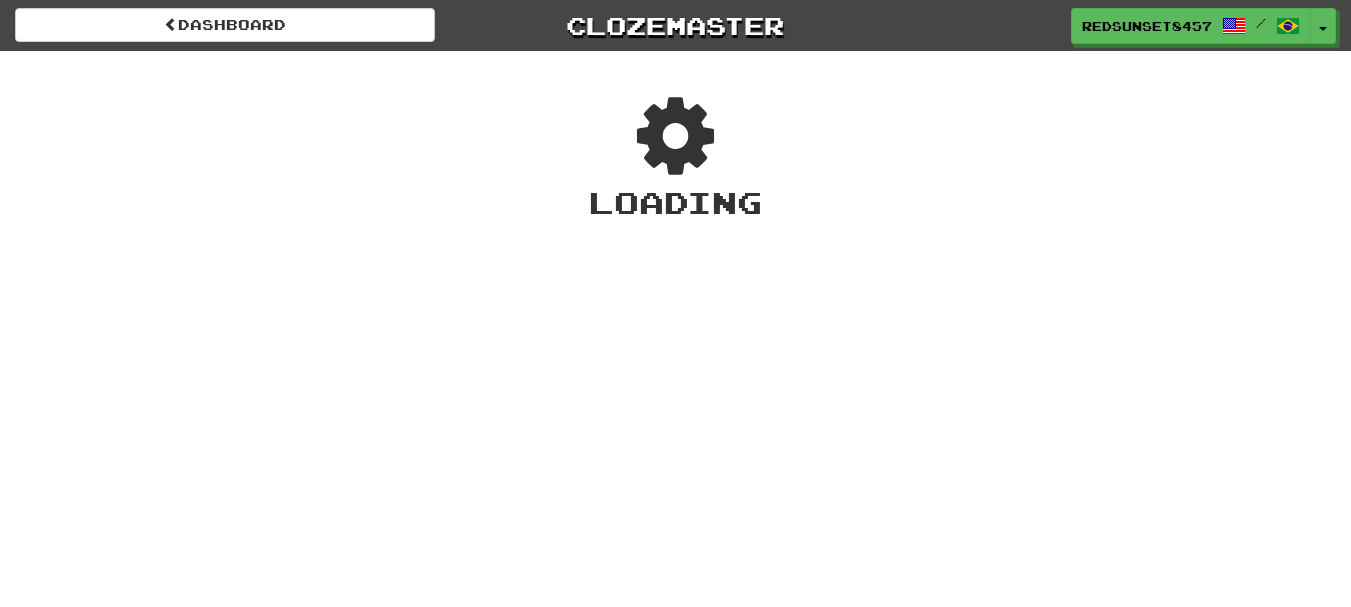 scroll, scrollTop: 0, scrollLeft: 0, axis: both 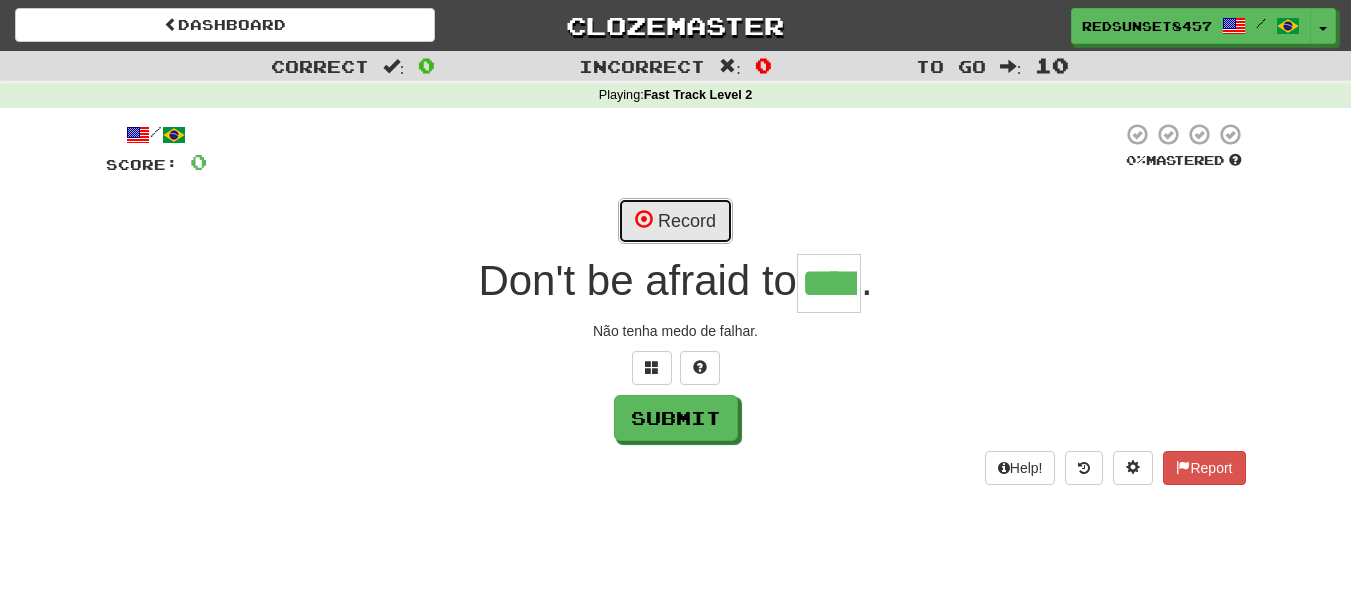 click on "Record" at bounding box center (675, 221) 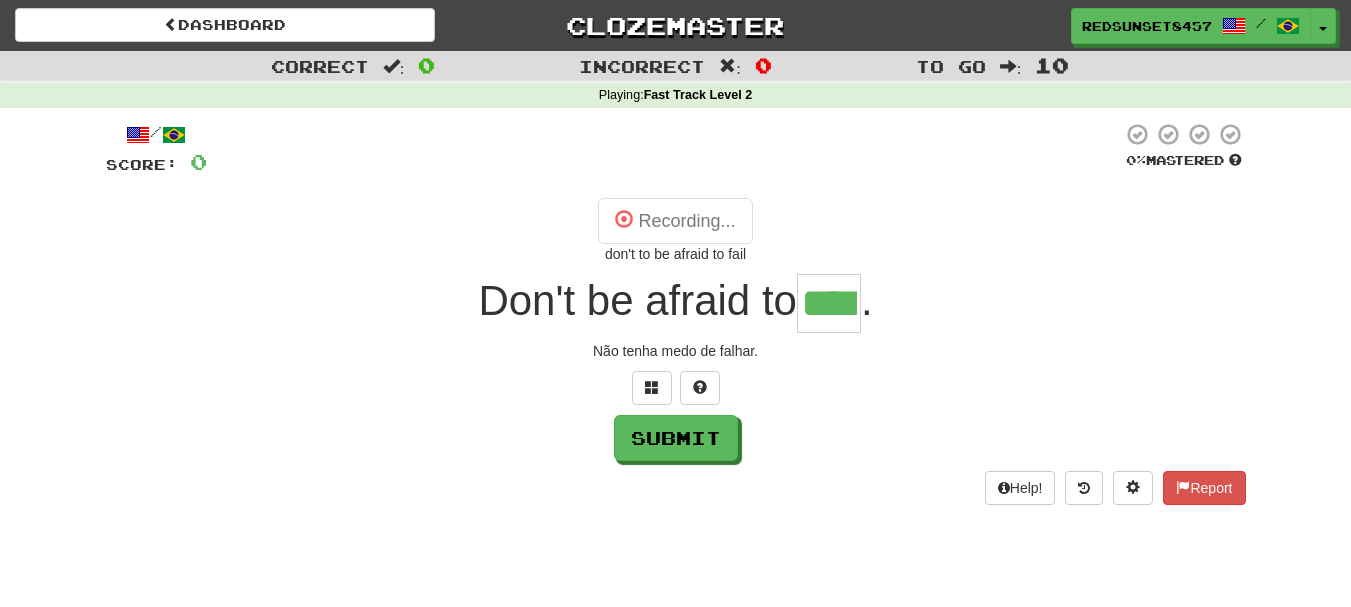 type on "****" 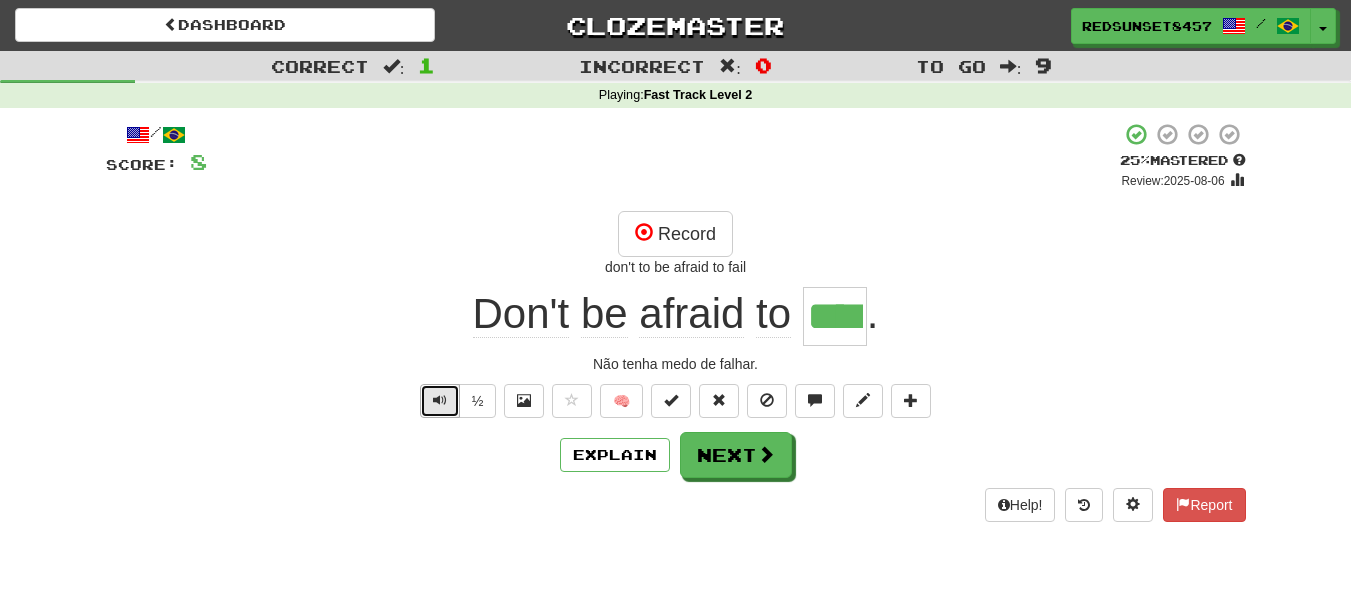 click at bounding box center [440, 400] 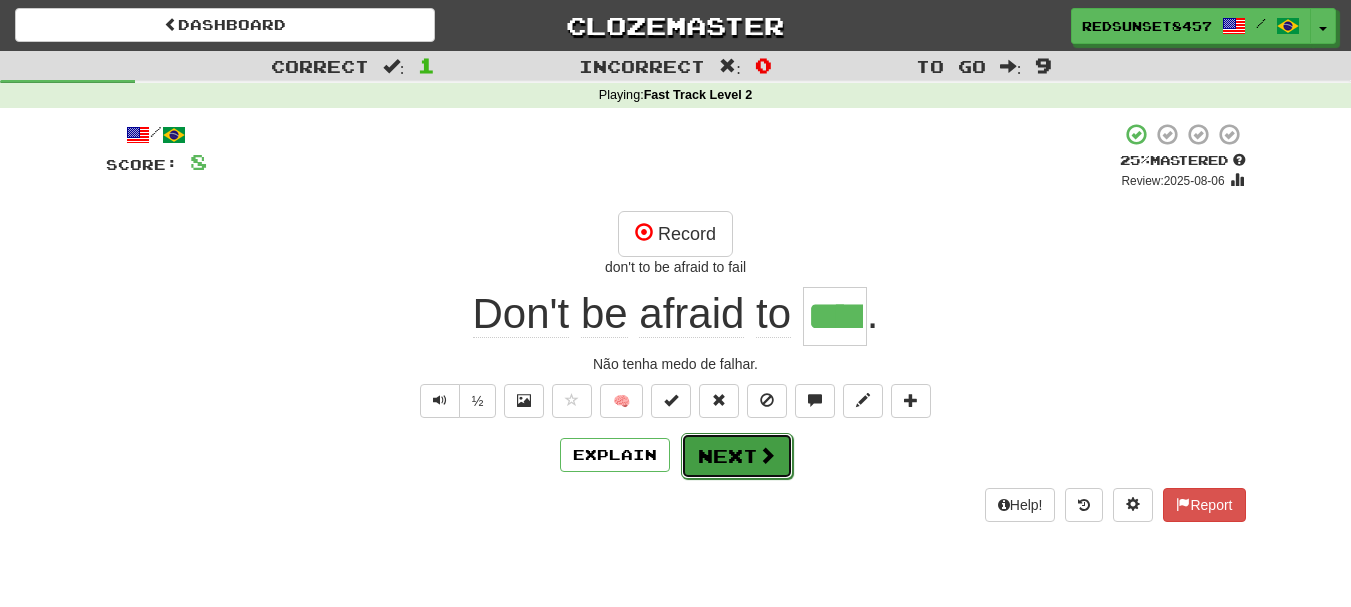 click at bounding box center [767, 455] 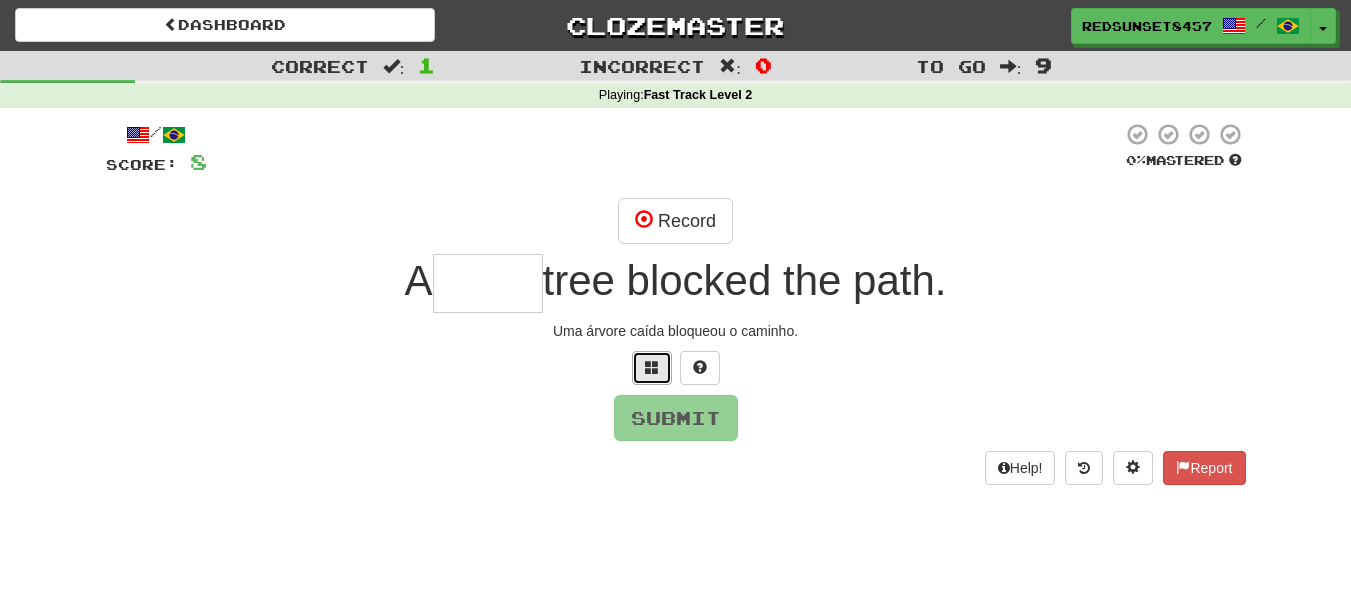 click at bounding box center (652, 367) 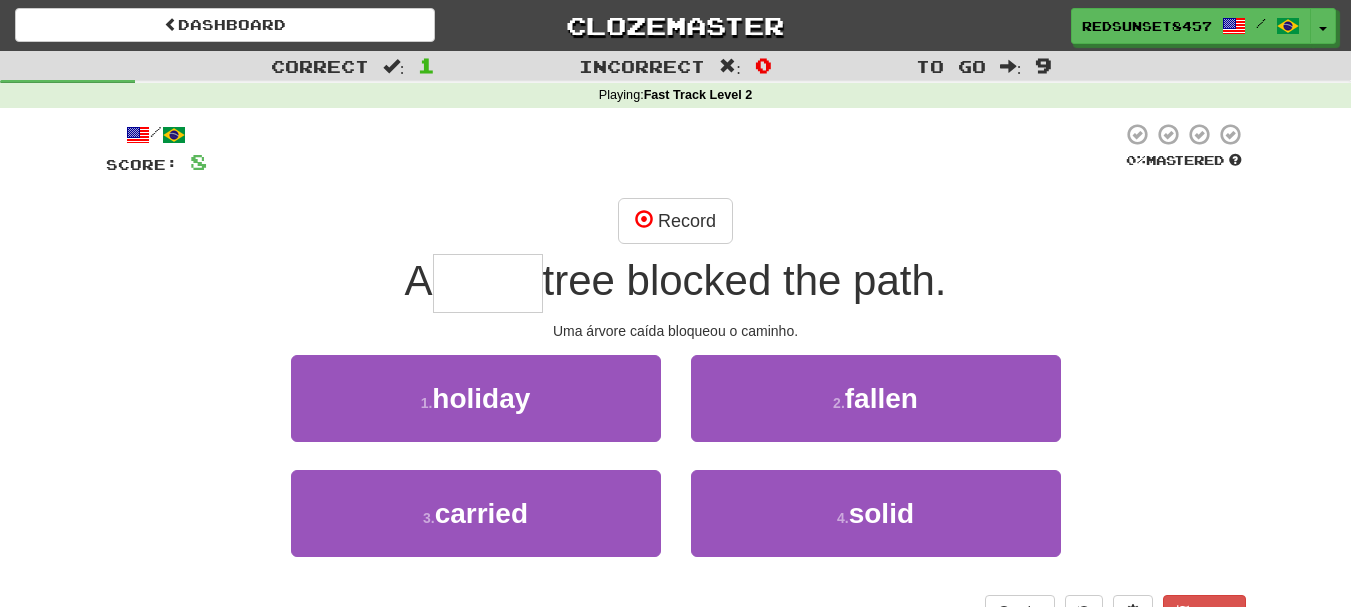 type on "*" 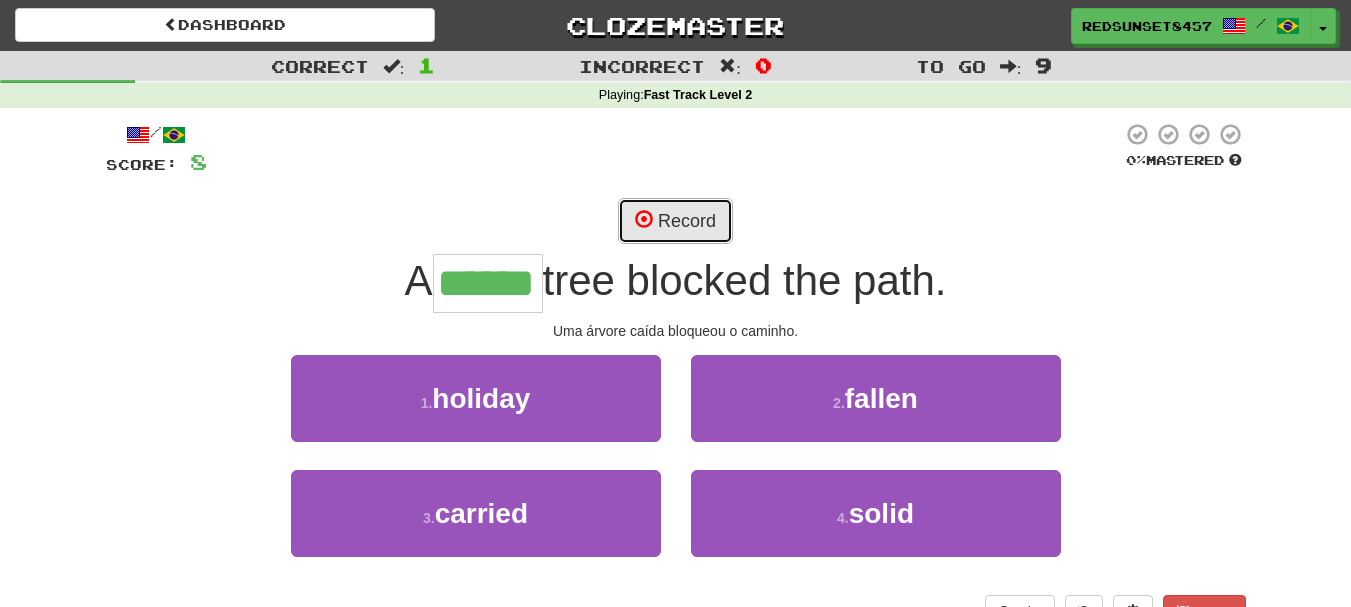 click on "Record" at bounding box center (675, 221) 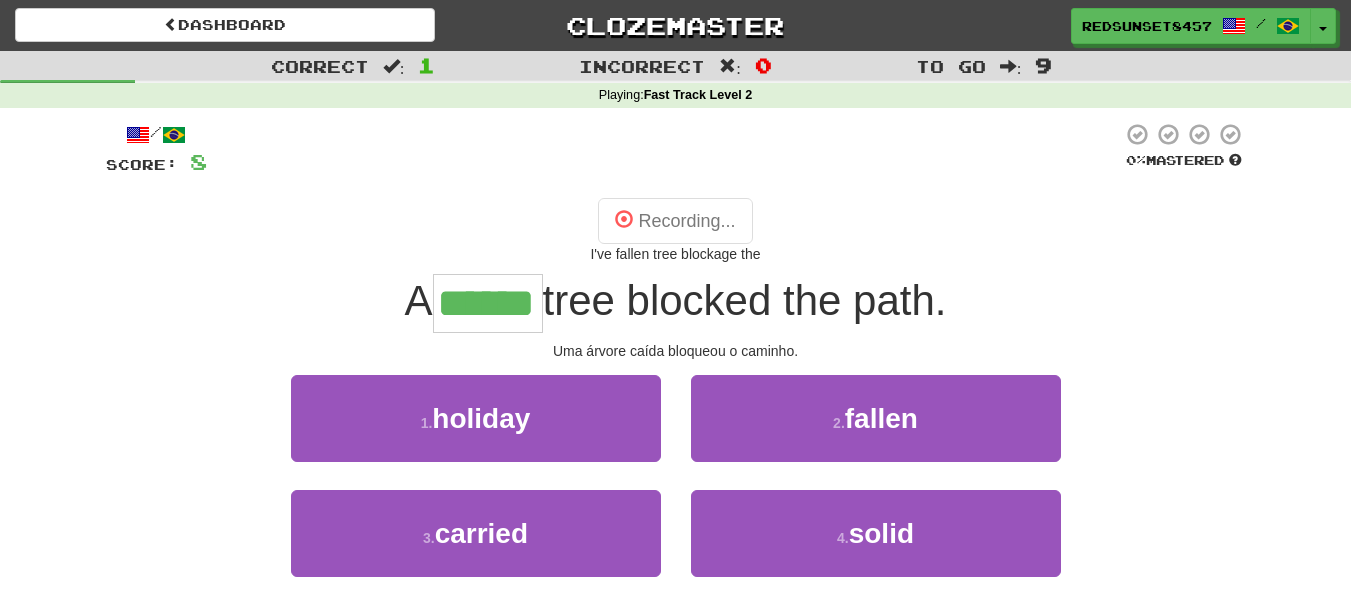 type on "******" 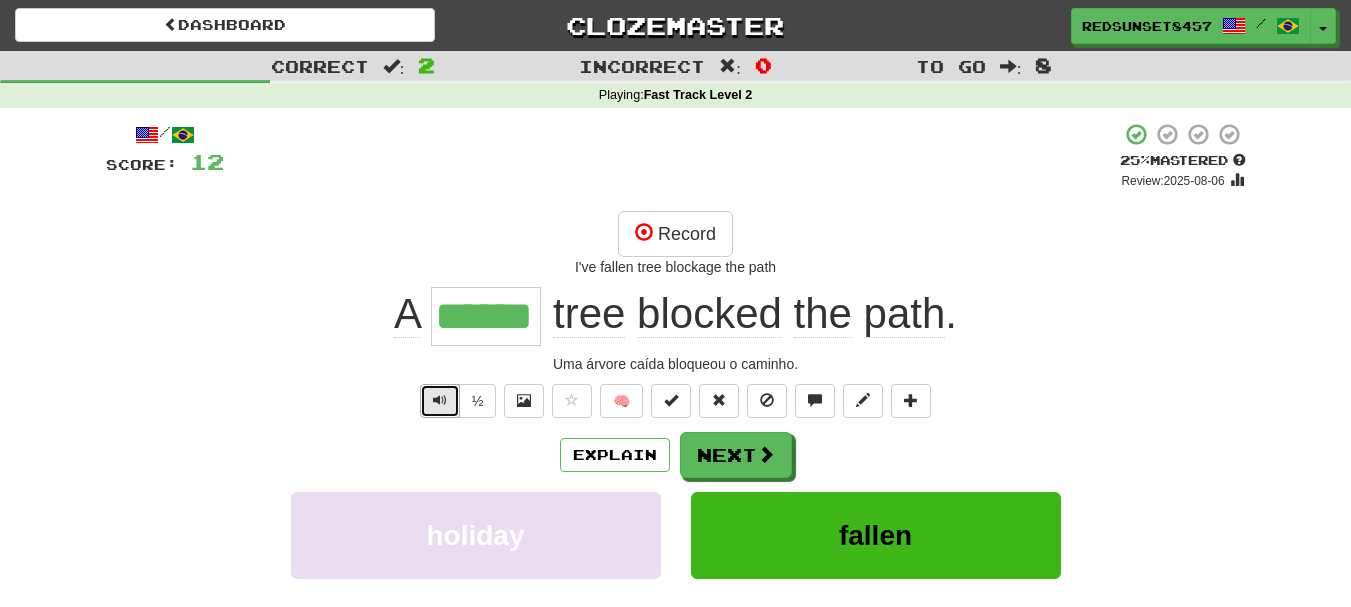 click at bounding box center [440, 400] 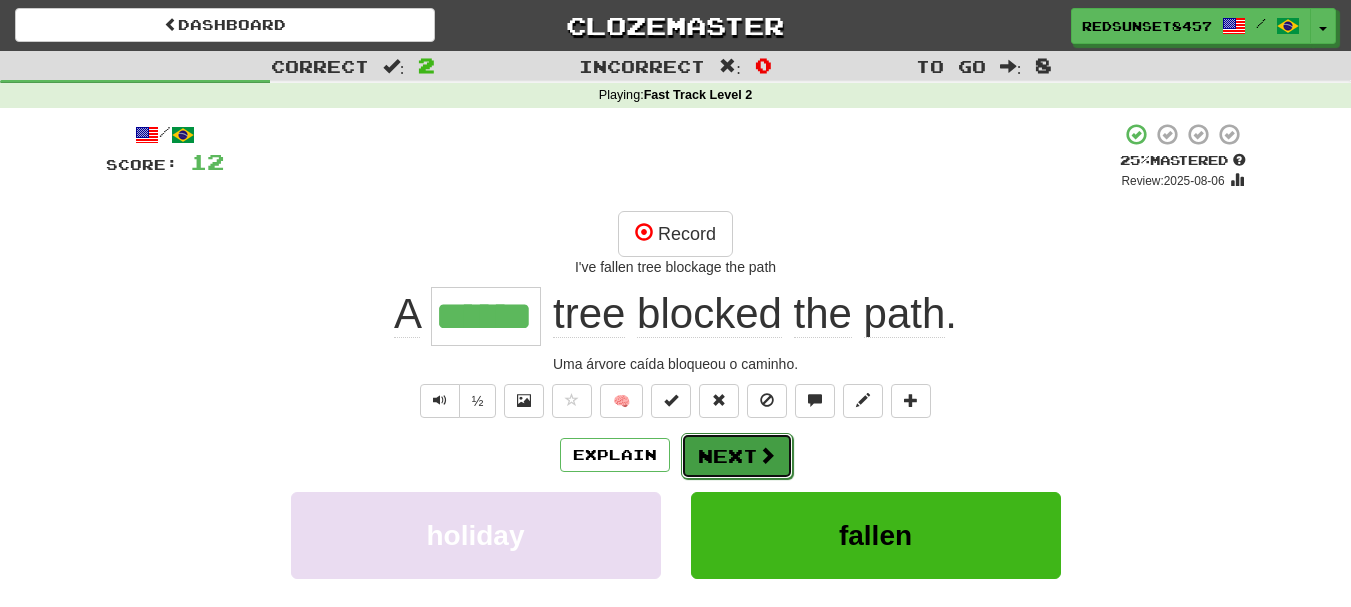 click on "Next" at bounding box center (737, 456) 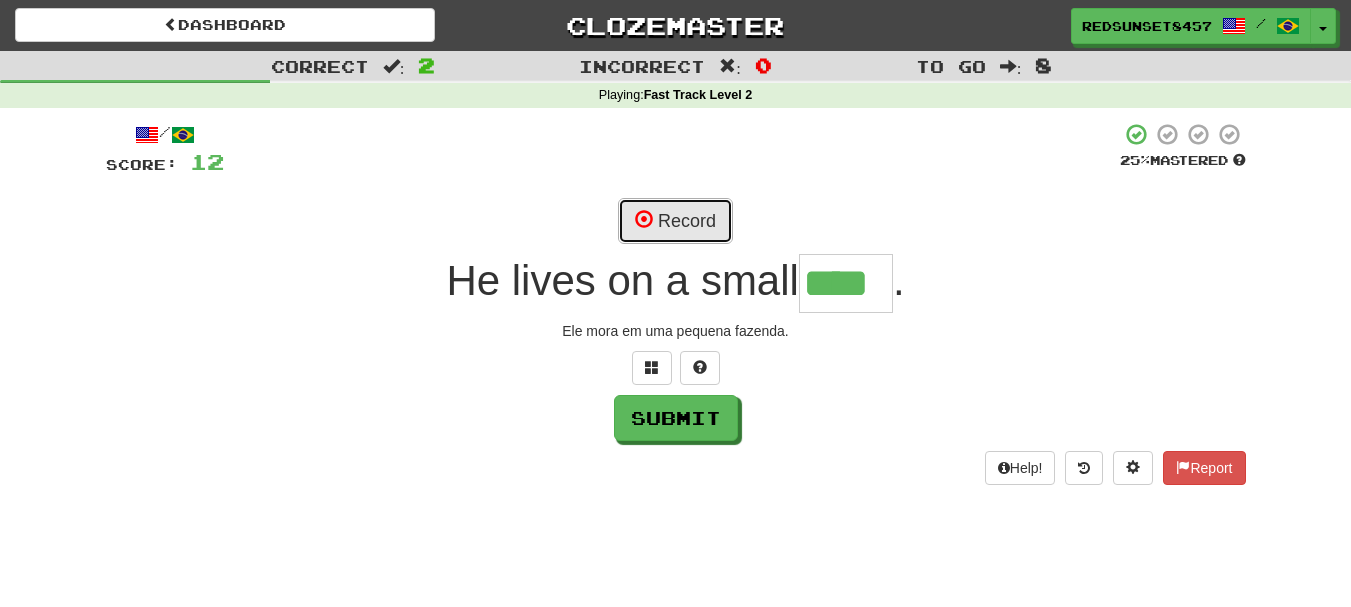 click on "Record" at bounding box center [675, 221] 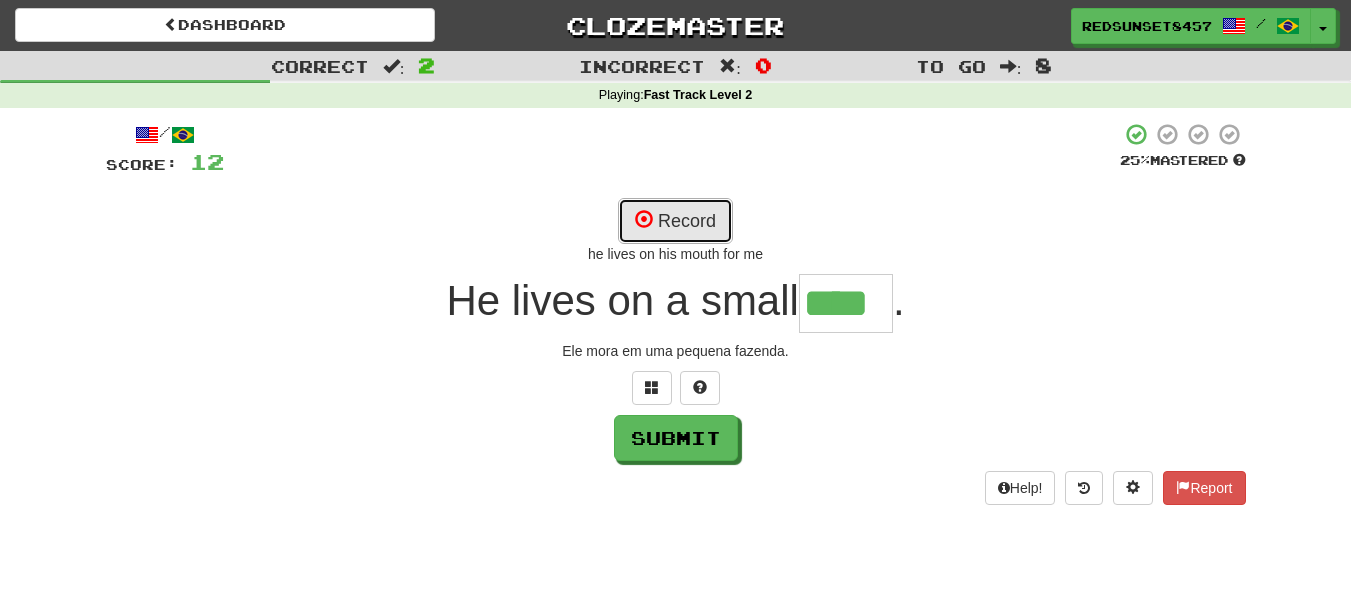 click on "Record" at bounding box center [675, 221] 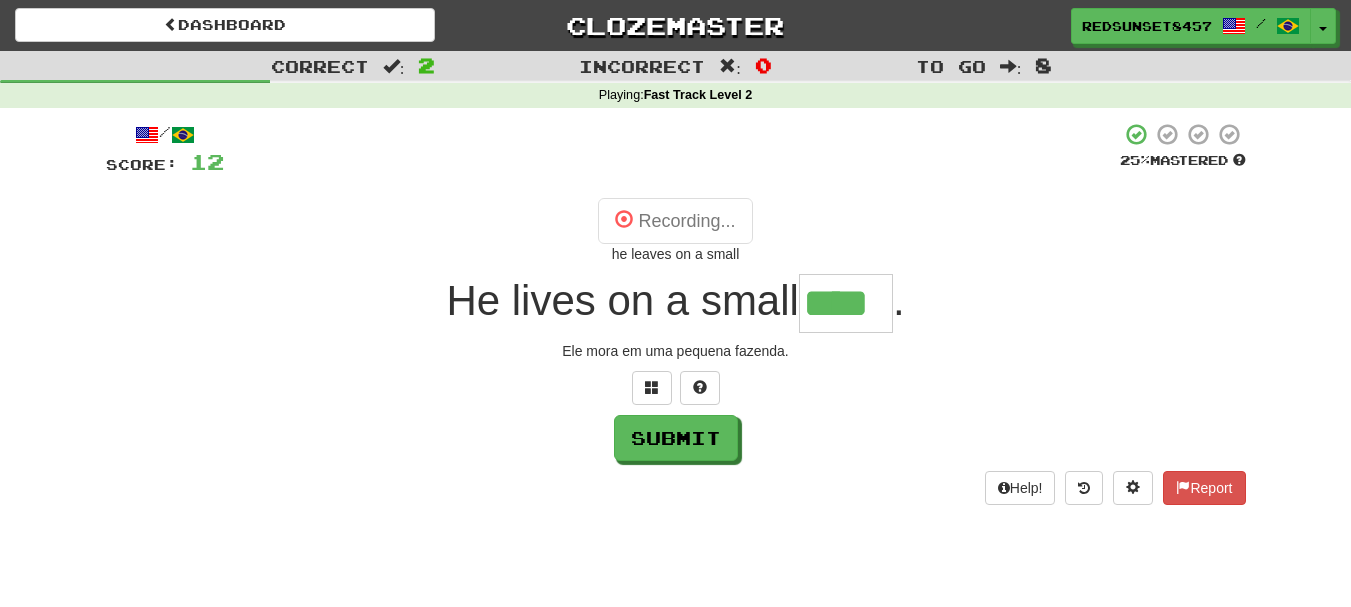 type on "****" 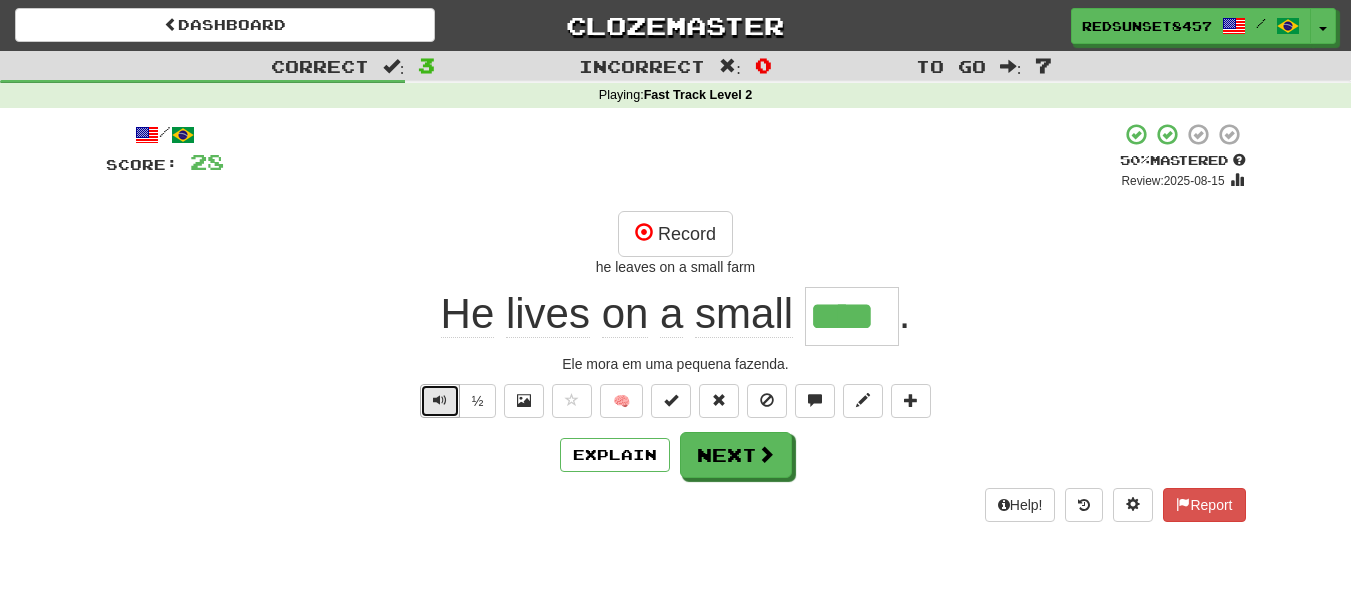 click at bounding box center (440, 400) 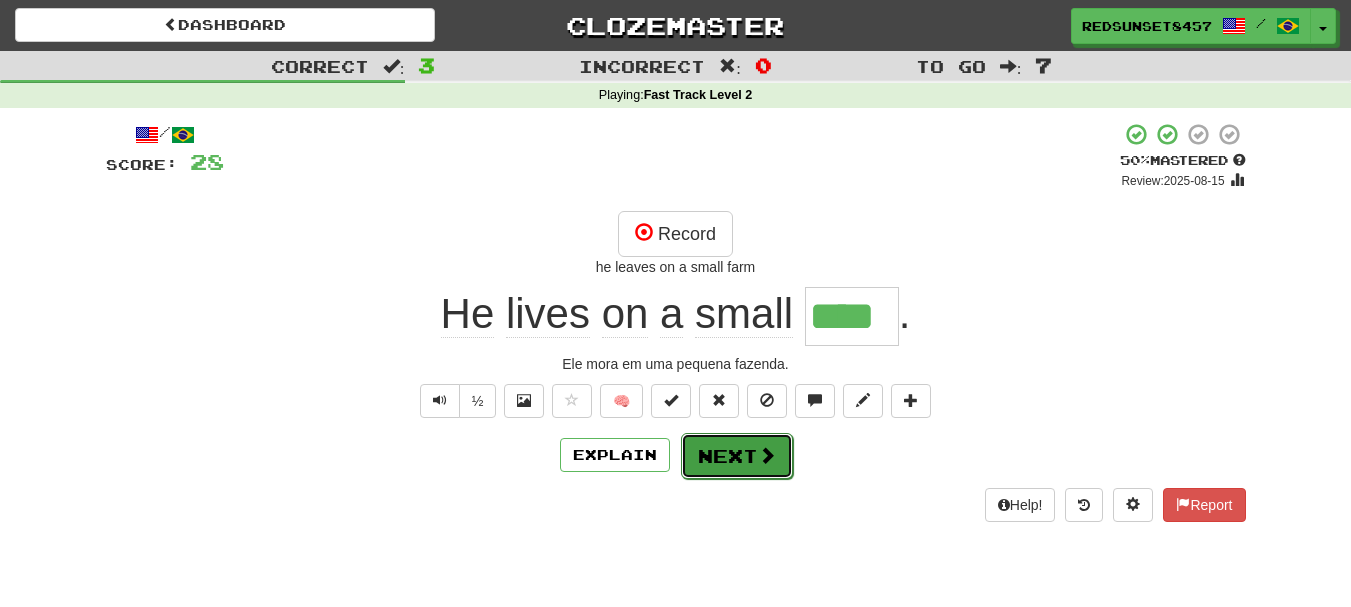 click at bounding box center [767, 455] 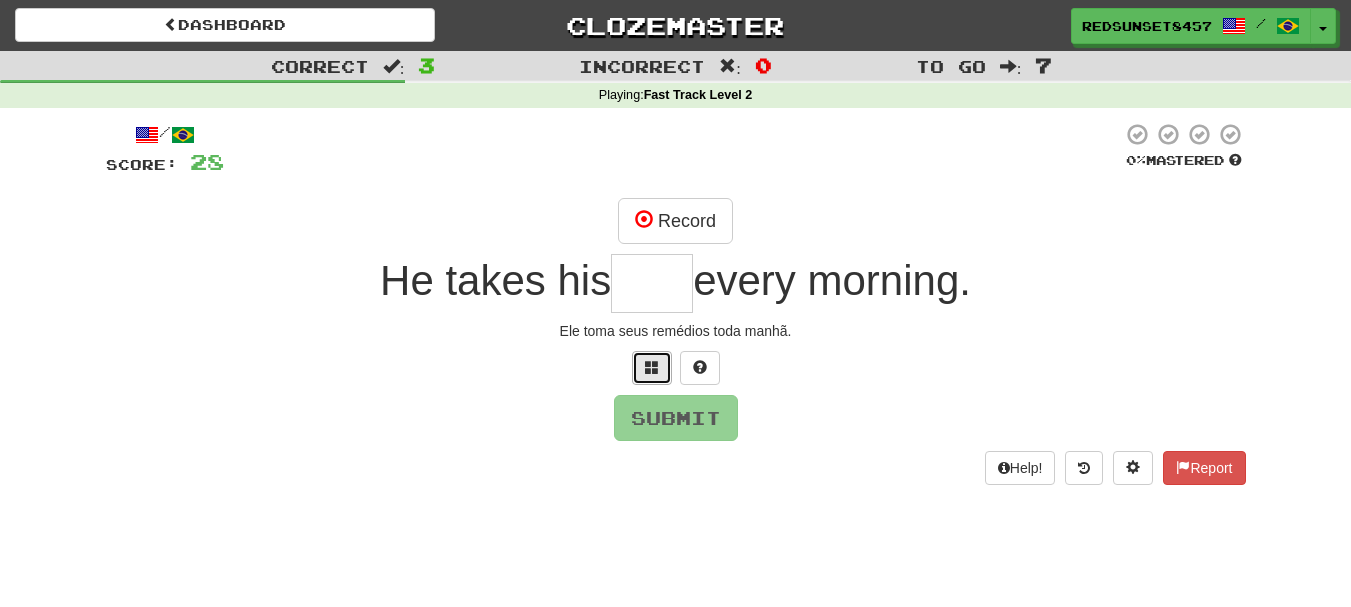 click at bounding box center (652, 367) 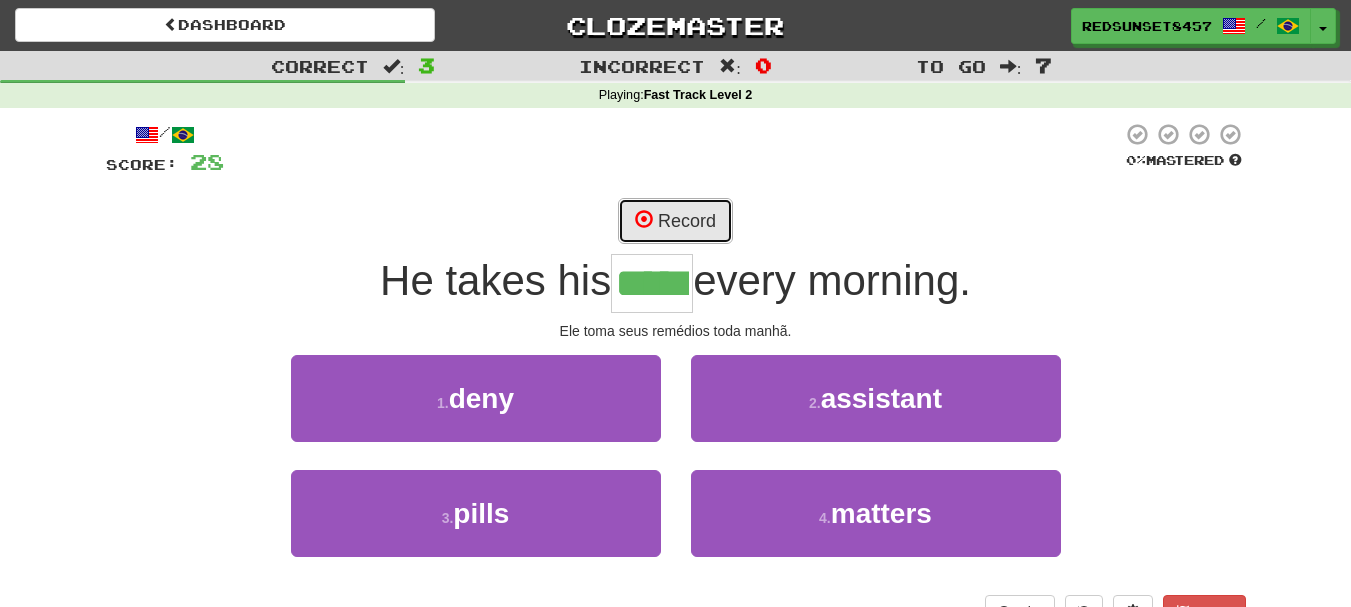 click on "Record" at bounding box center (675, 221) 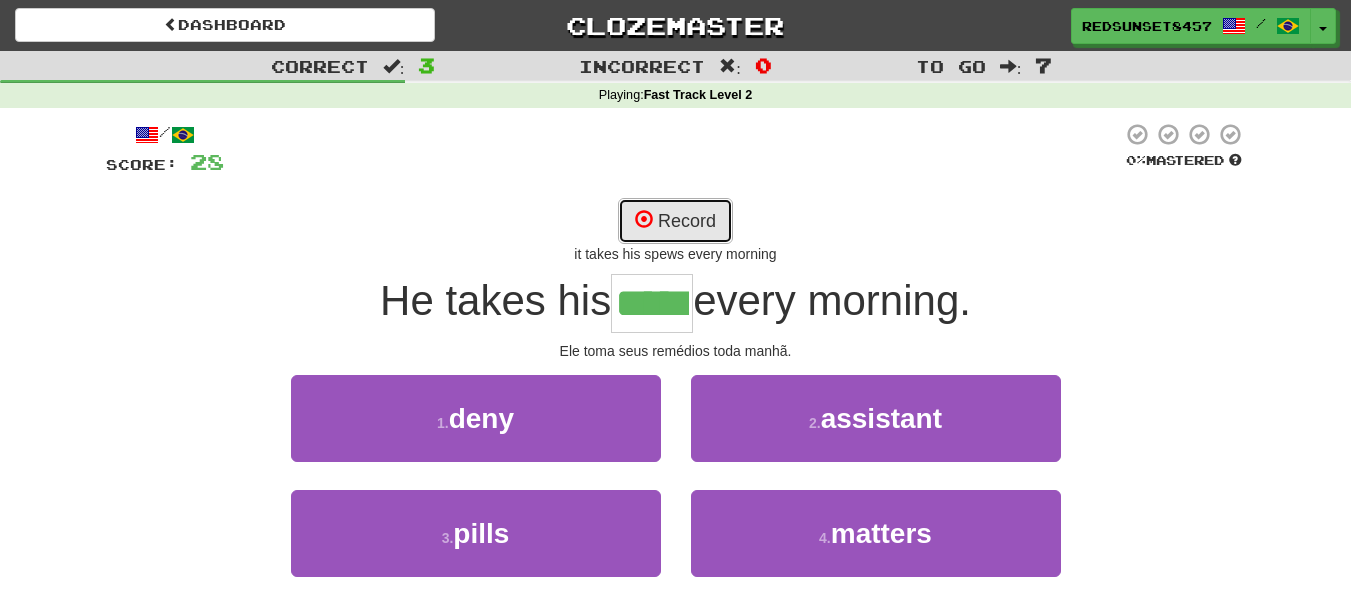 click on "Record" at bounding box center (675, 221) 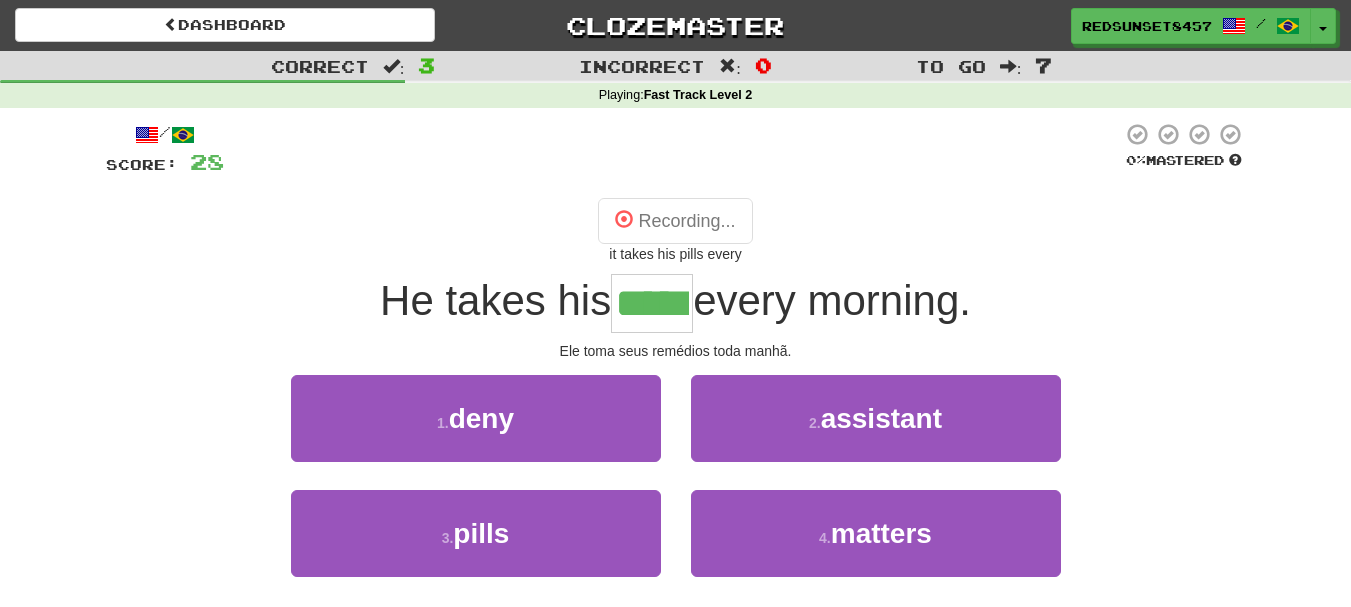 type on "*****" 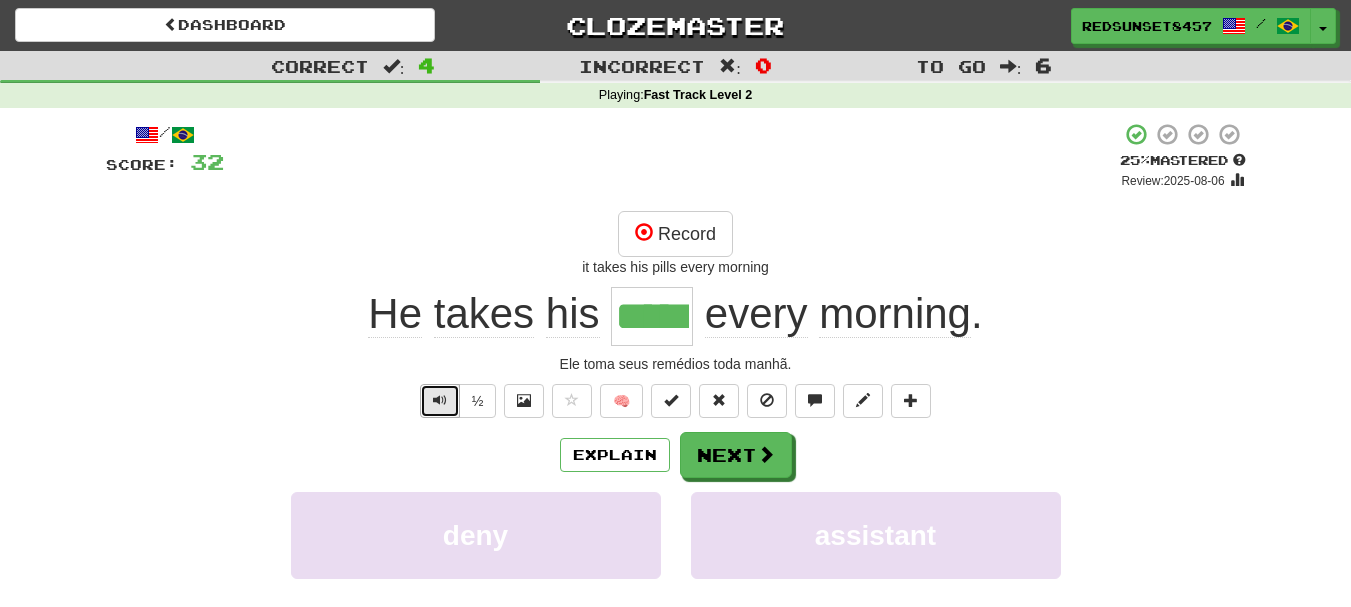 click at bounding box center (440, 401) 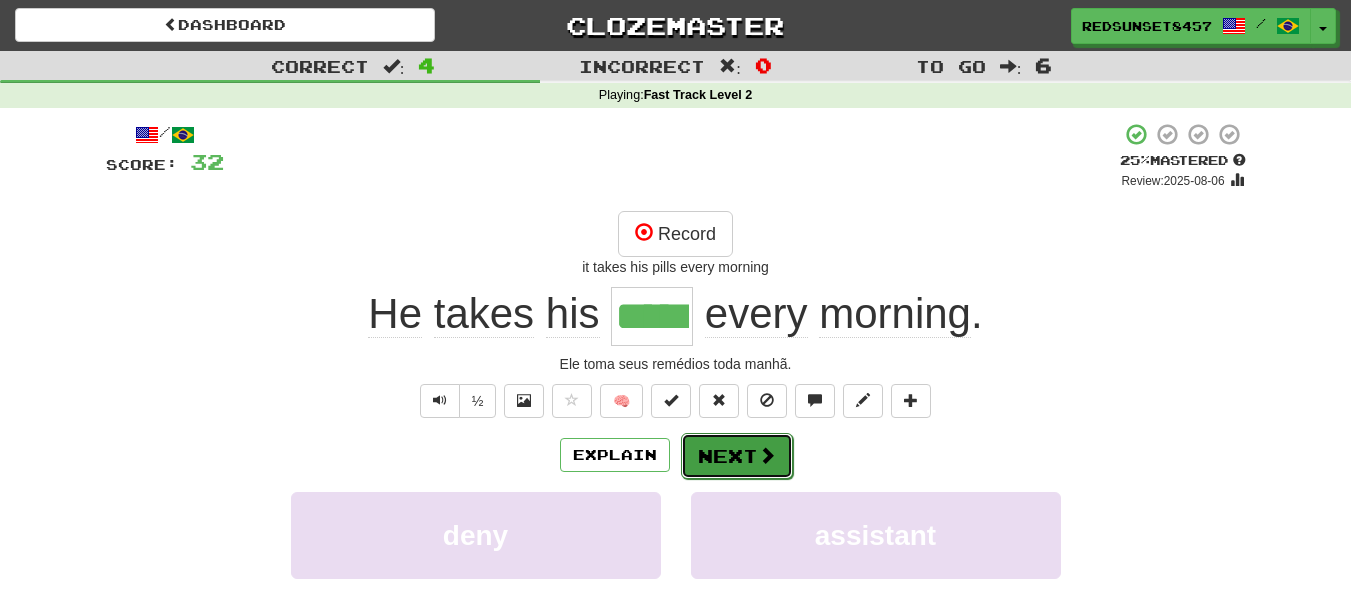 click at bounding box center (767, 455) 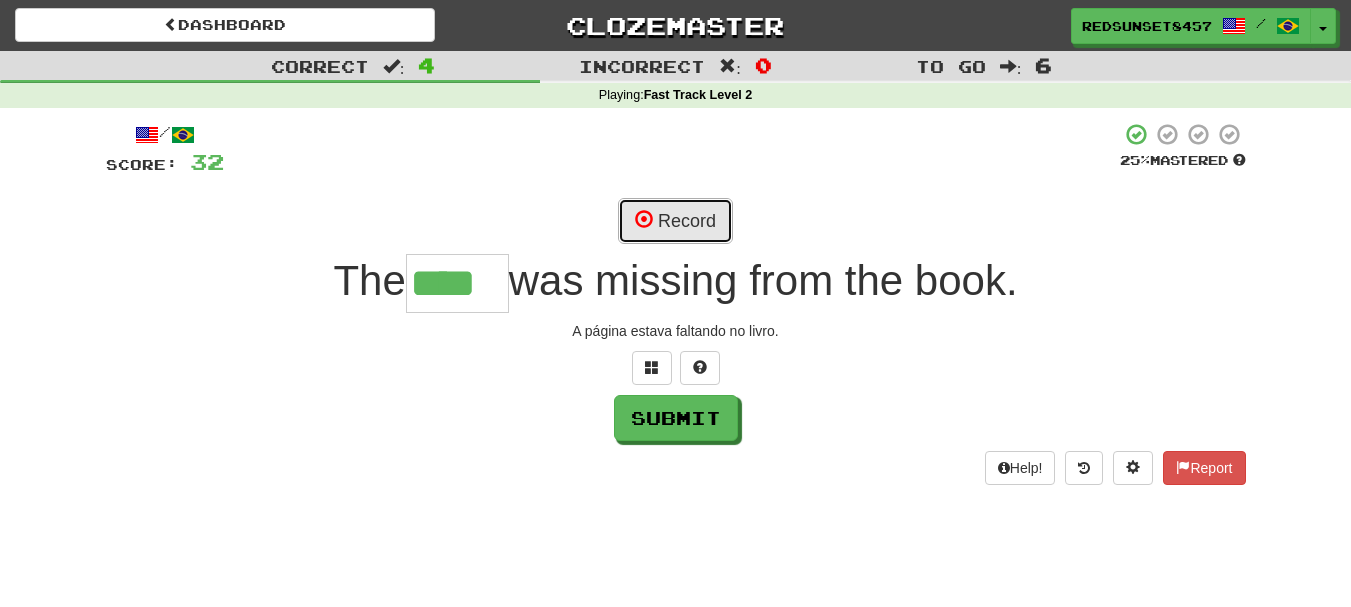 click on "Record" at bounding box center [675, 221] 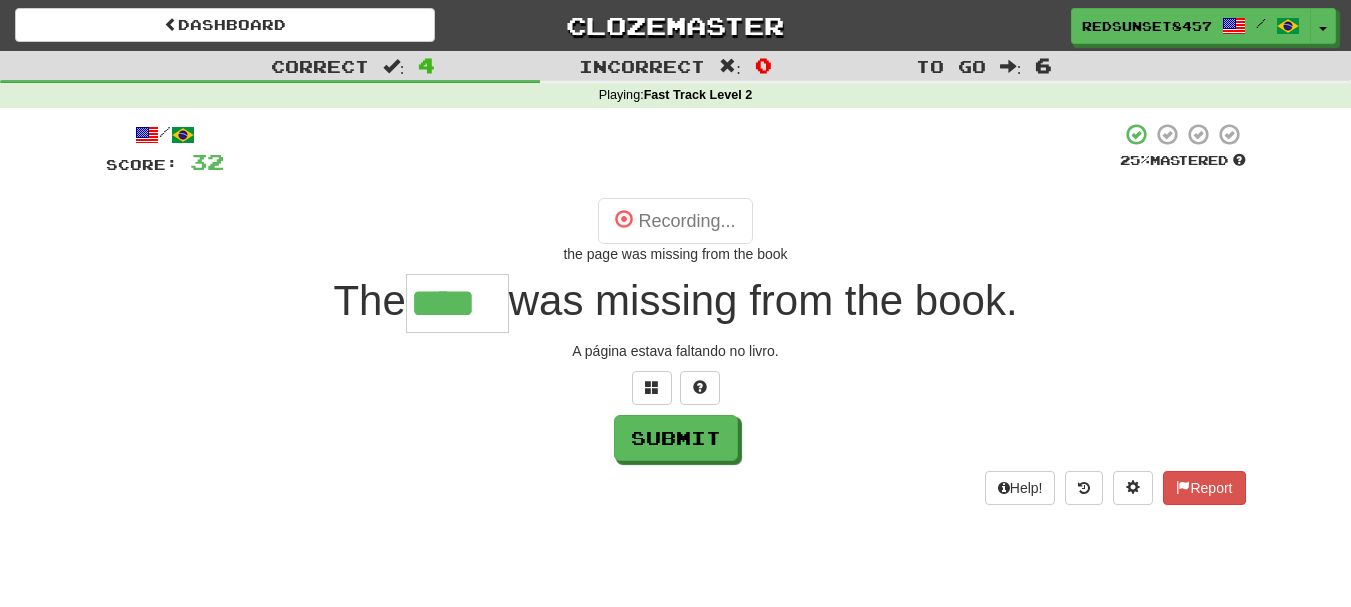 type on "****" 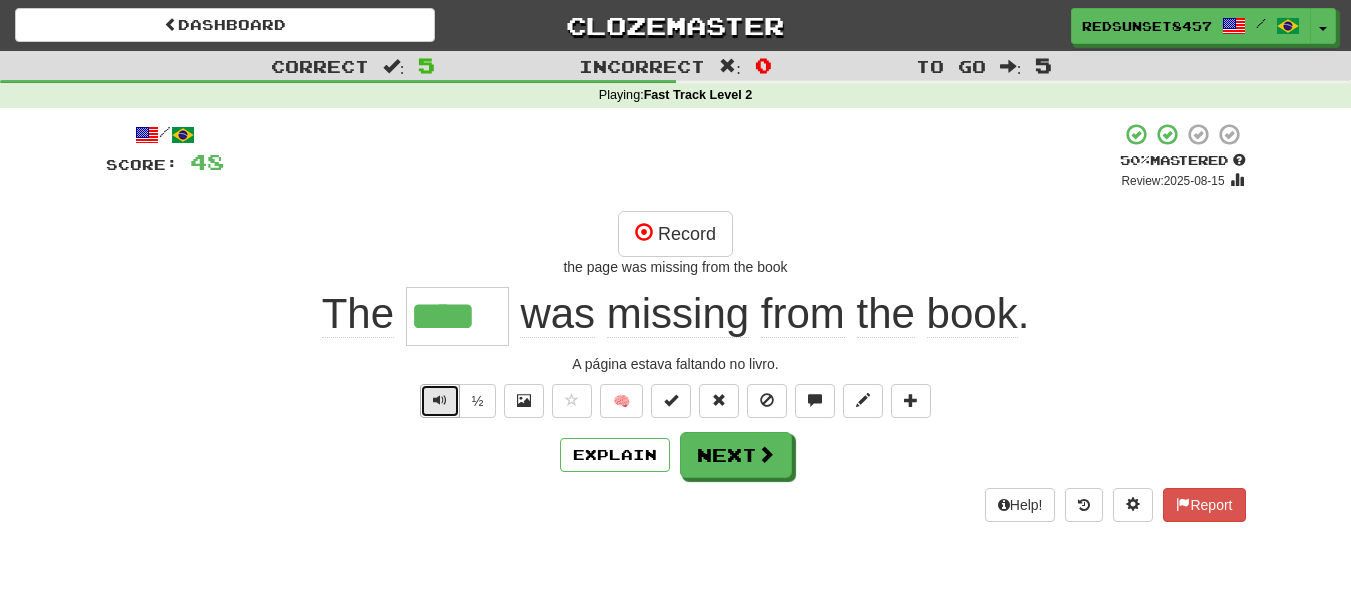 click at bounding box center [440, 400] 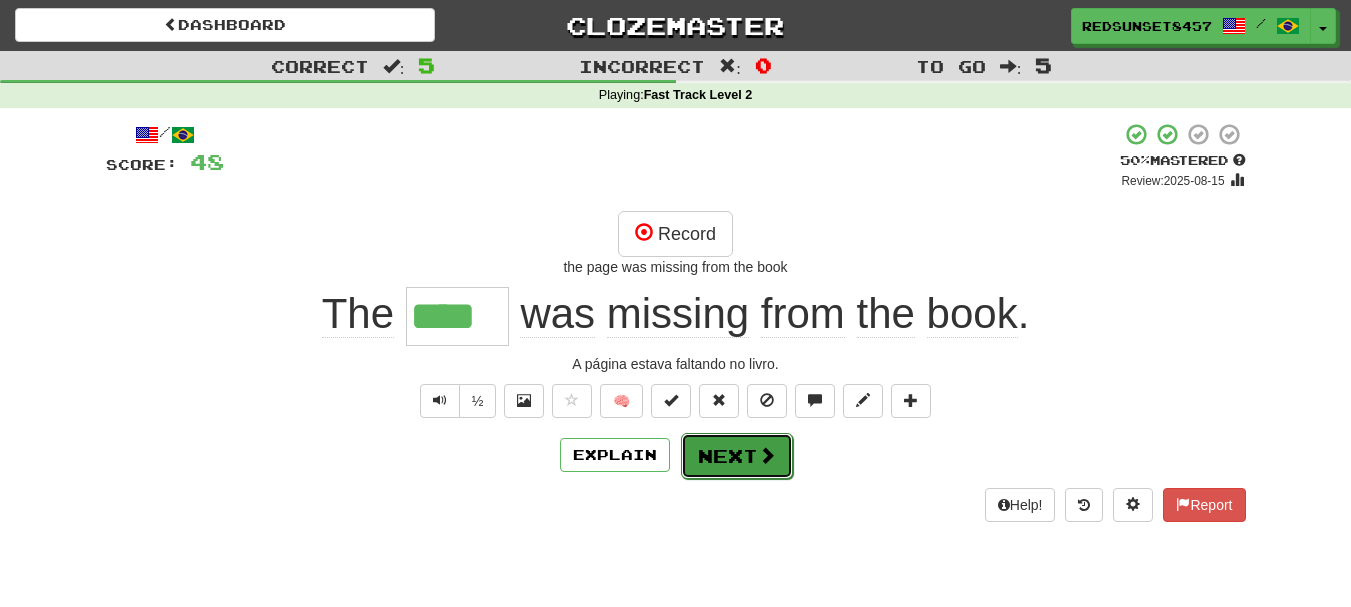 click on "Next" at bounding box center [737, 456] 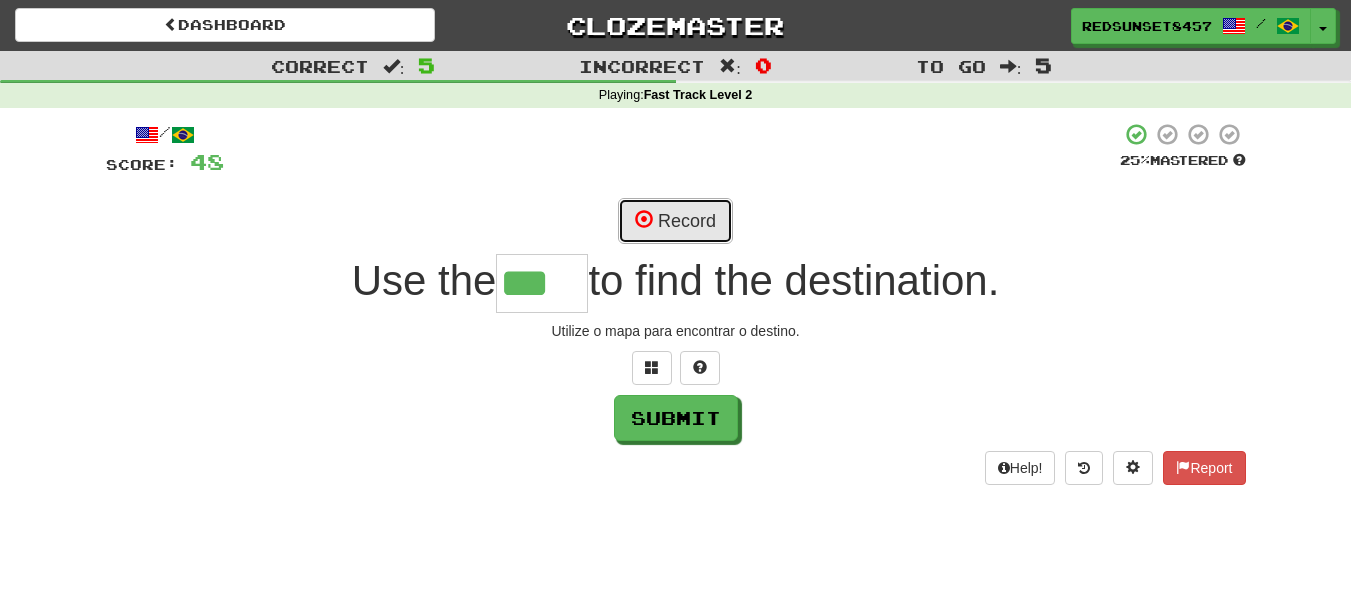 click on "Record" at bounding box center (675, 221) 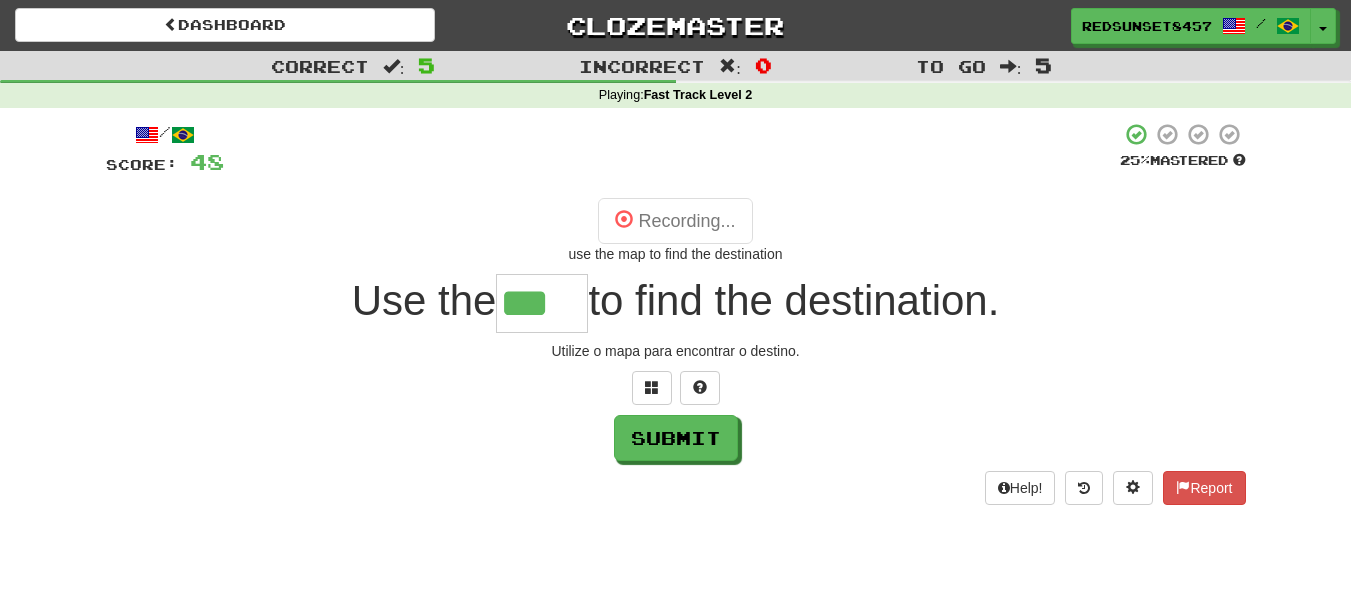 type on "***" 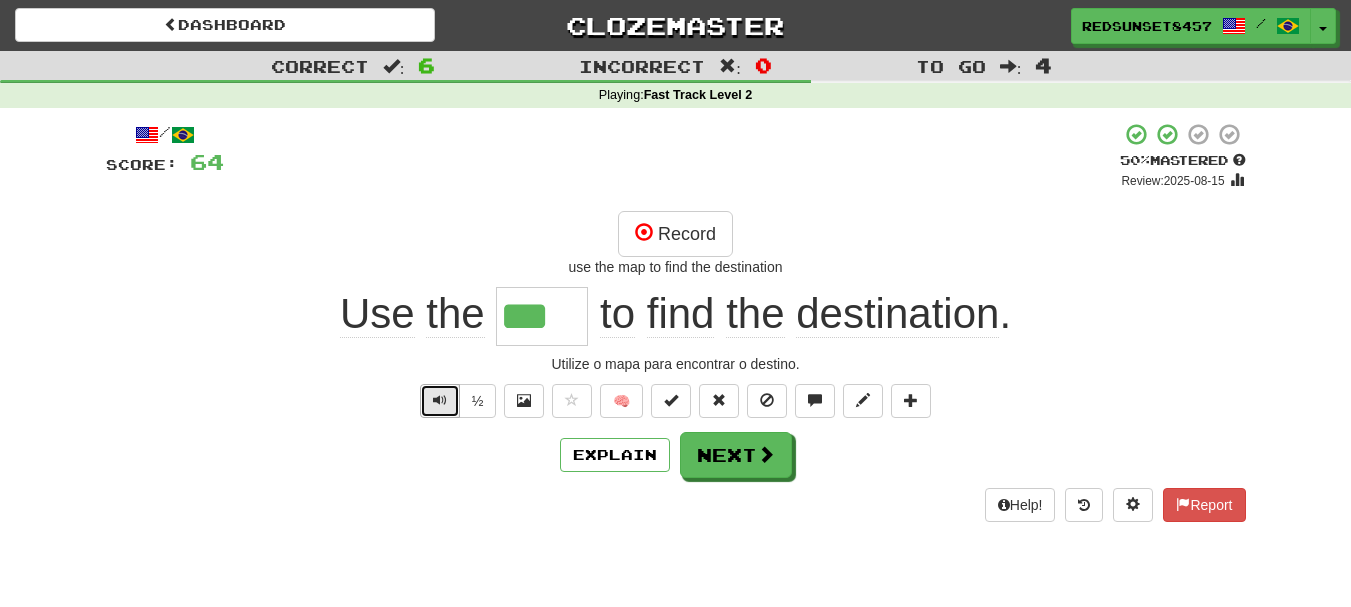 click at bounding box center (440, 401) 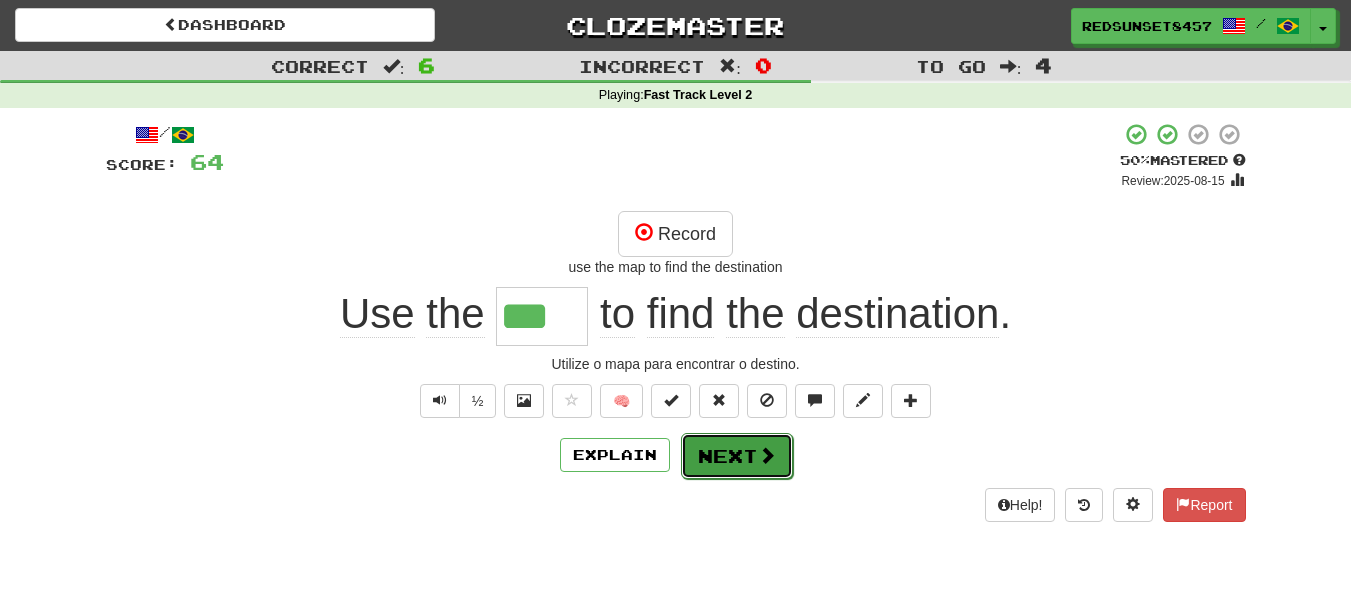 click at bounding box center [767, 455] 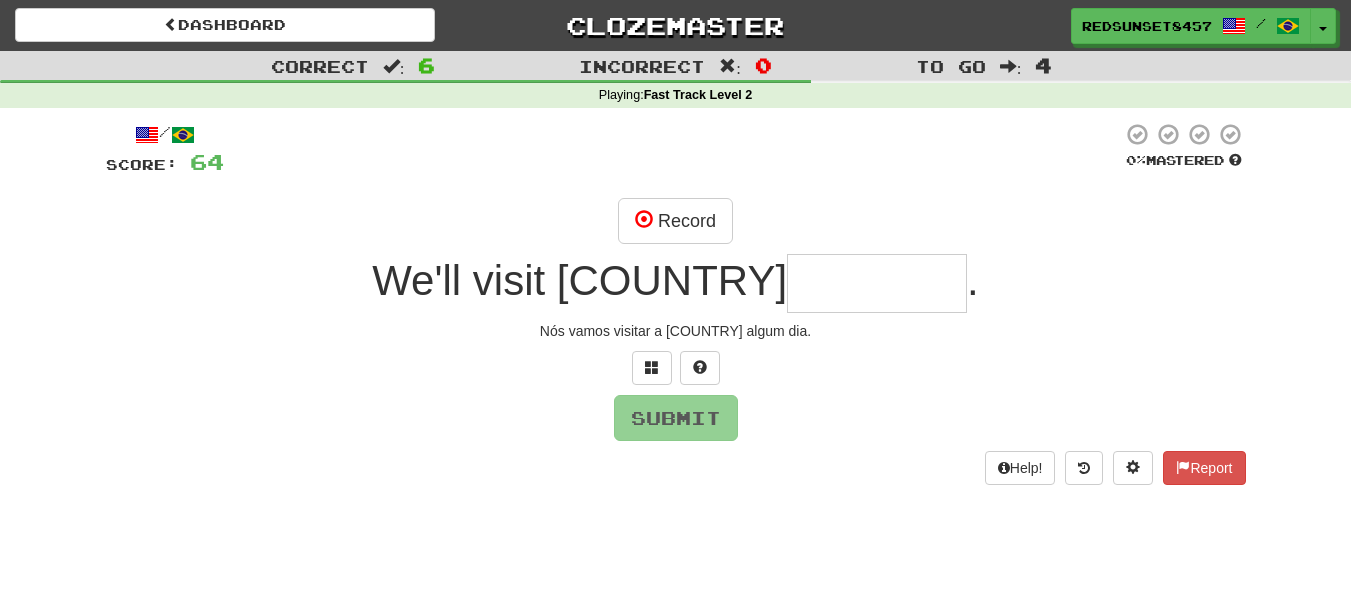 click at bounding box center [877, 283] 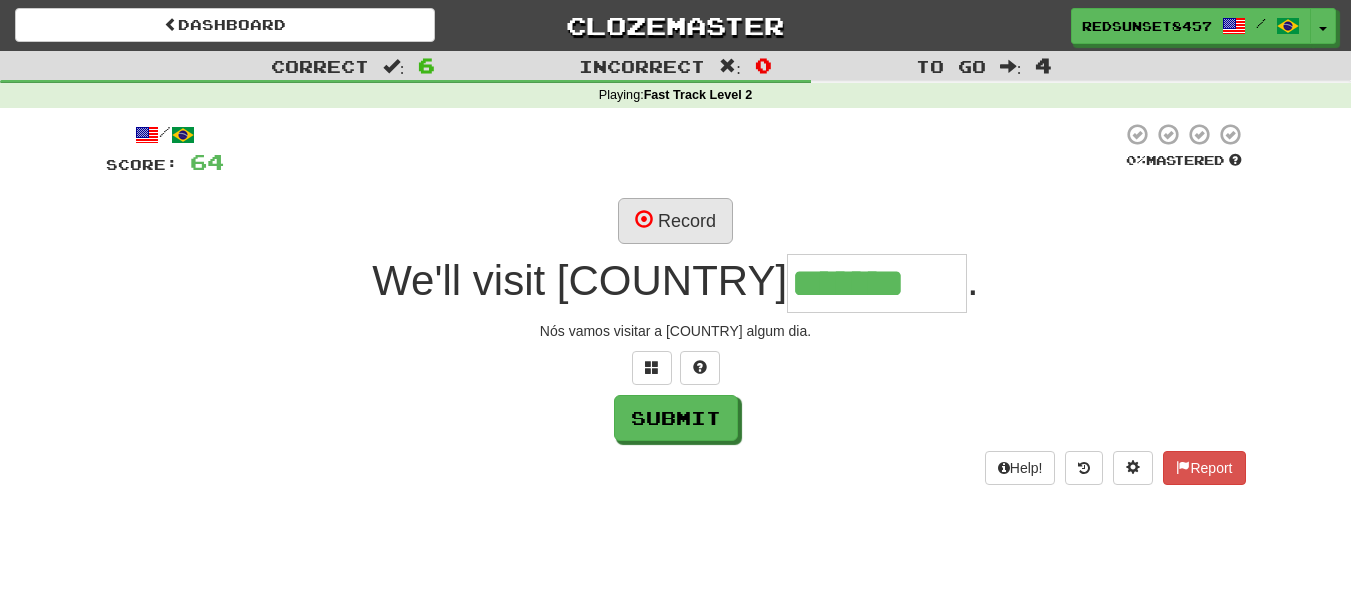 type on "*******" 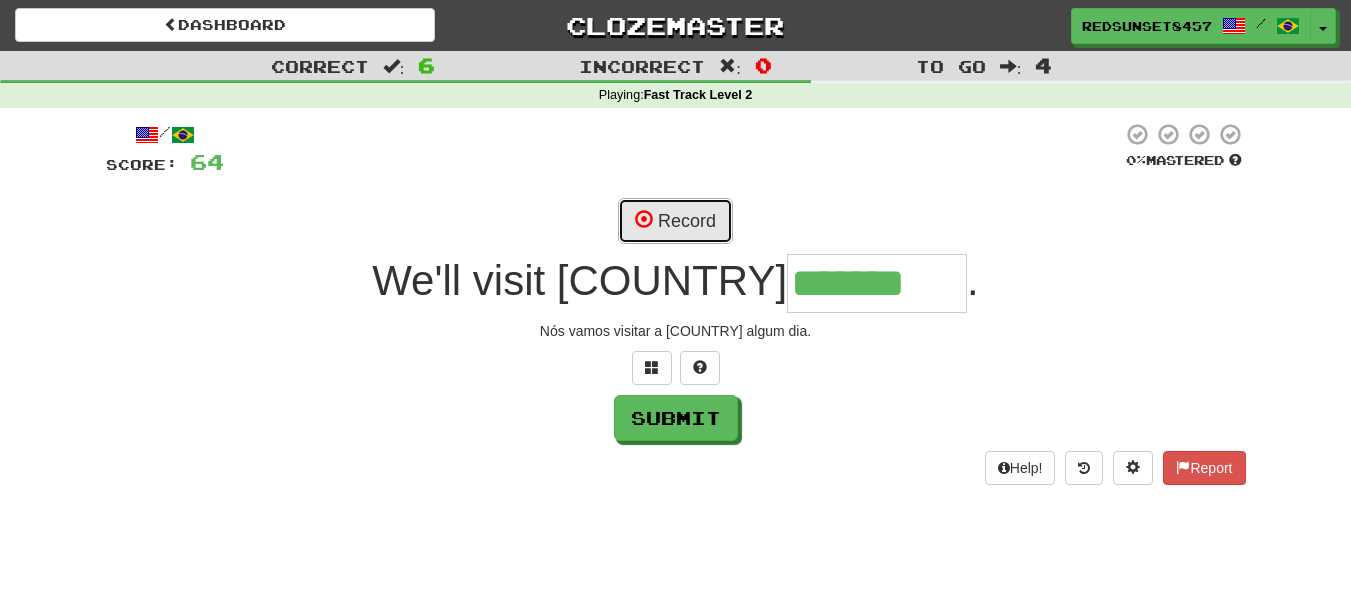 click on "Record" at bounding box center [675, 221] 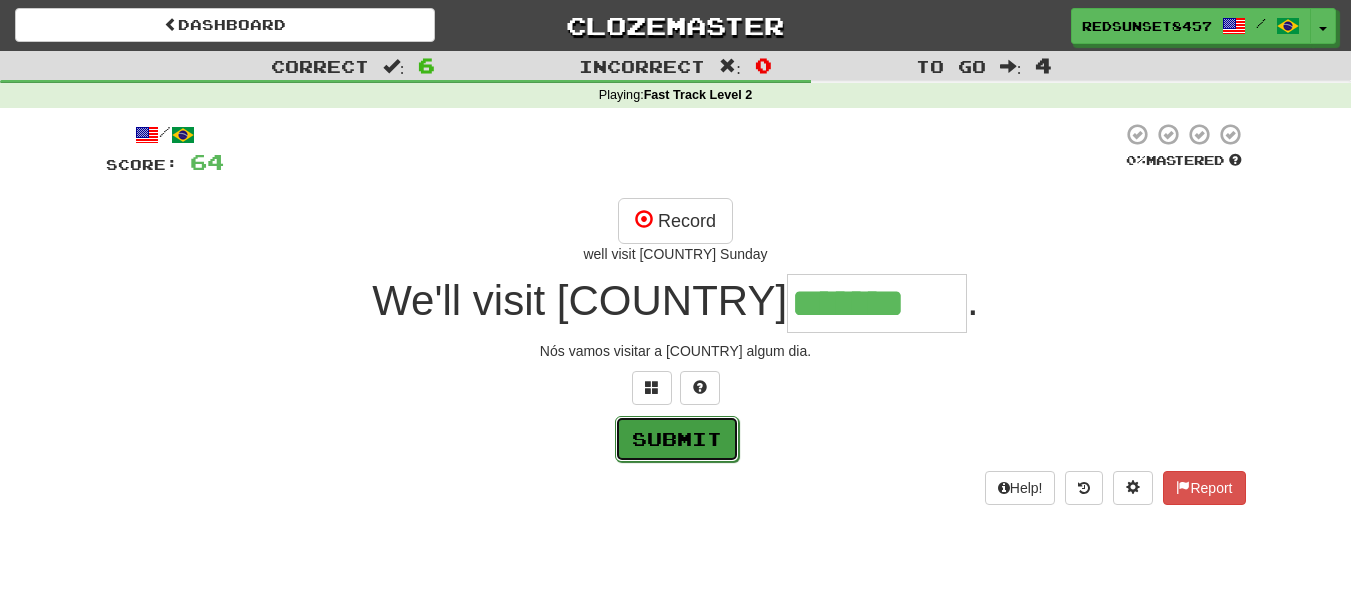 click on "Submit" at bounding box center (677, 439) 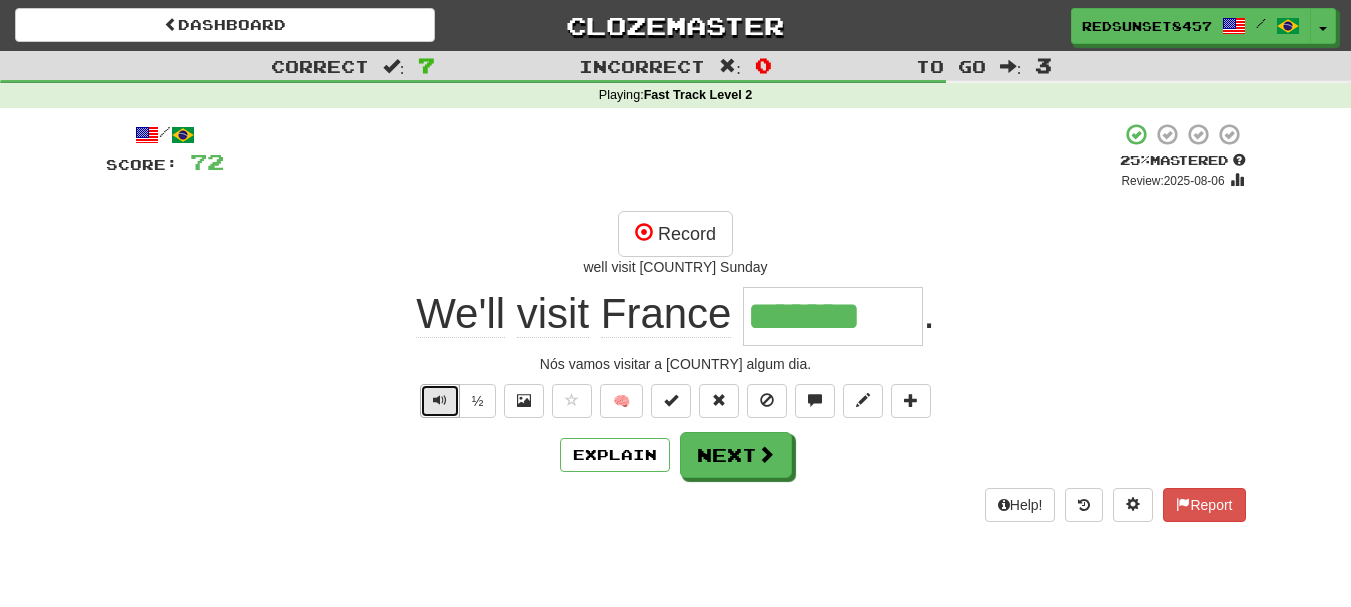 click at bounding box center (440, 401) 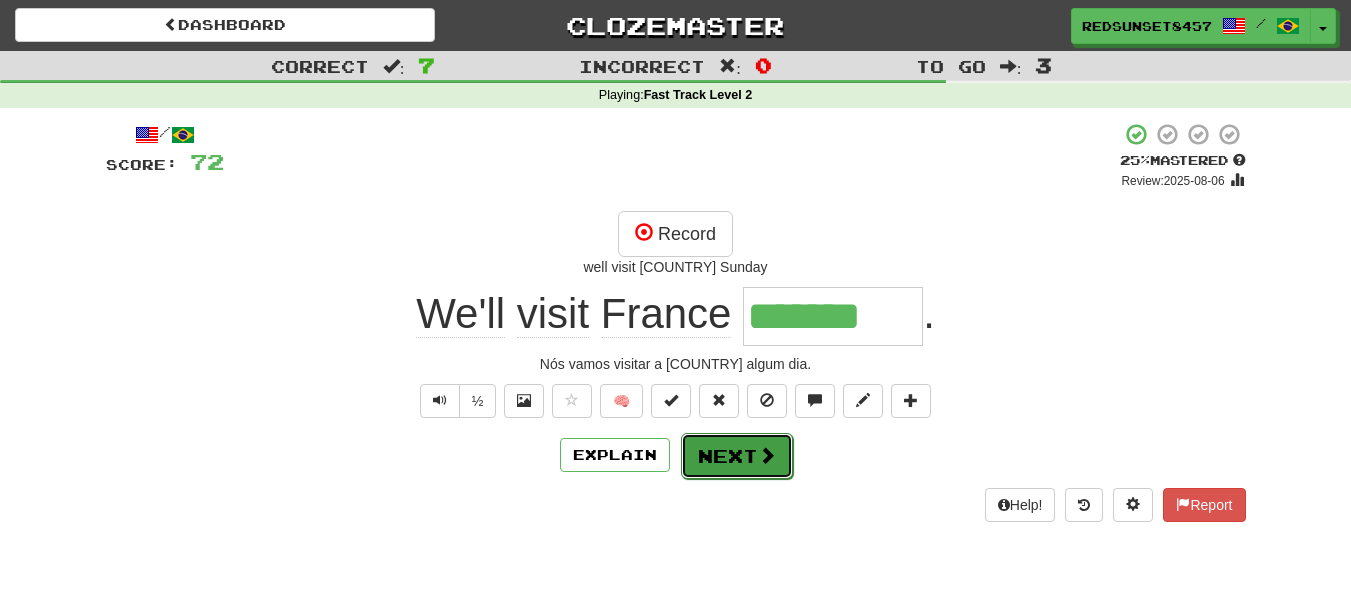 click on "Next" at bounding box center (737, 456) 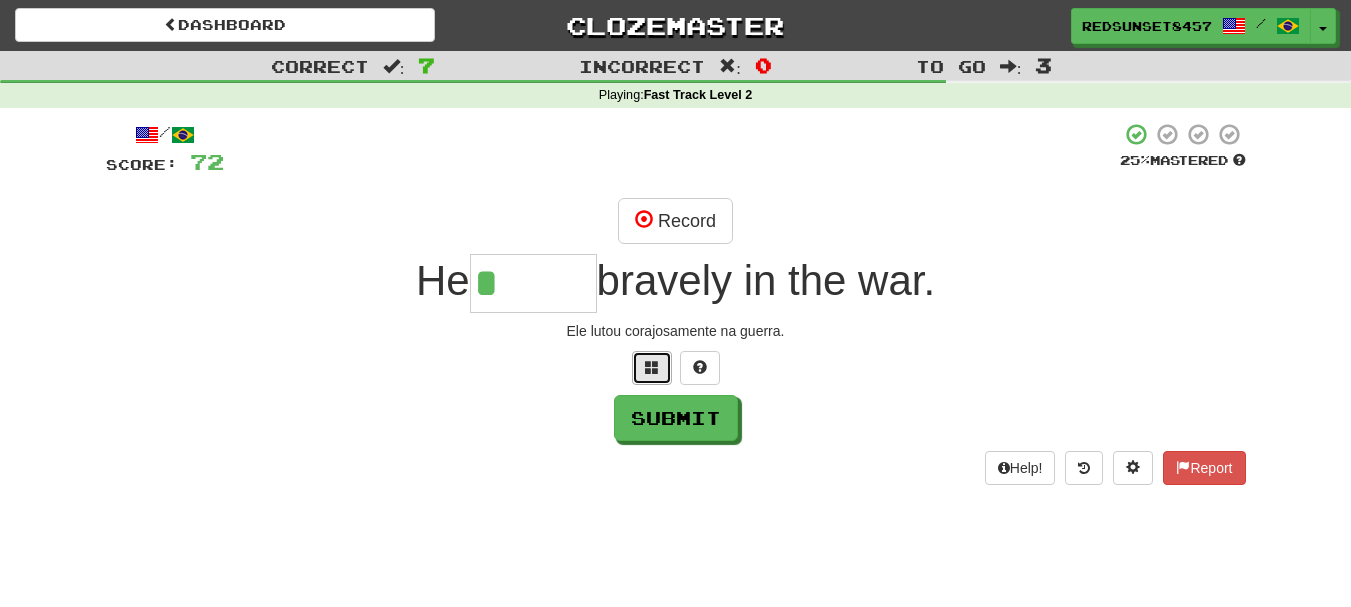 click at bounding box center [652, 367] 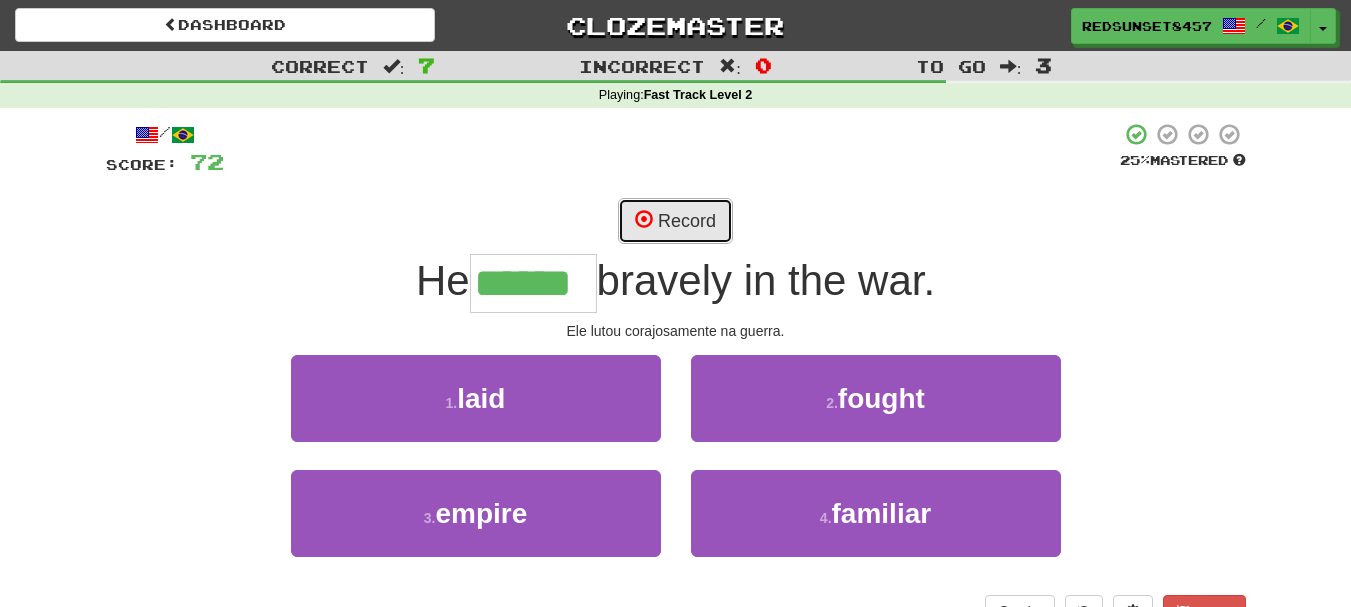 click on "Record" at bounding box center (675, 221) 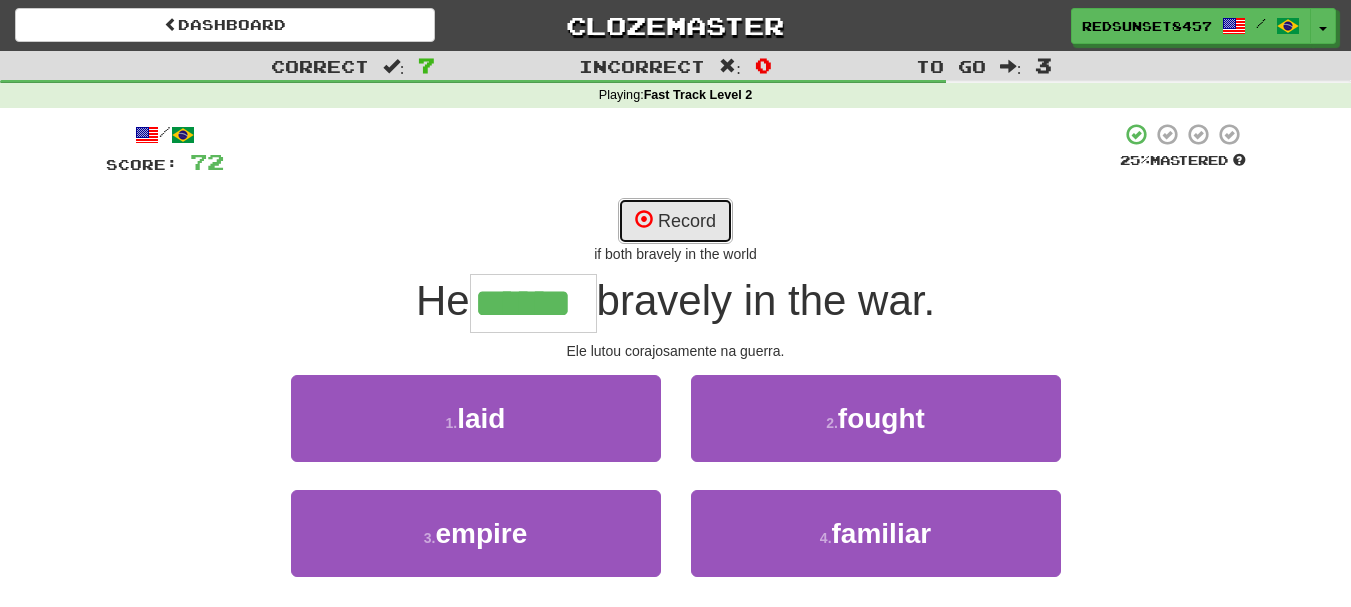 click on "Record" at bounding box center (675, 221) 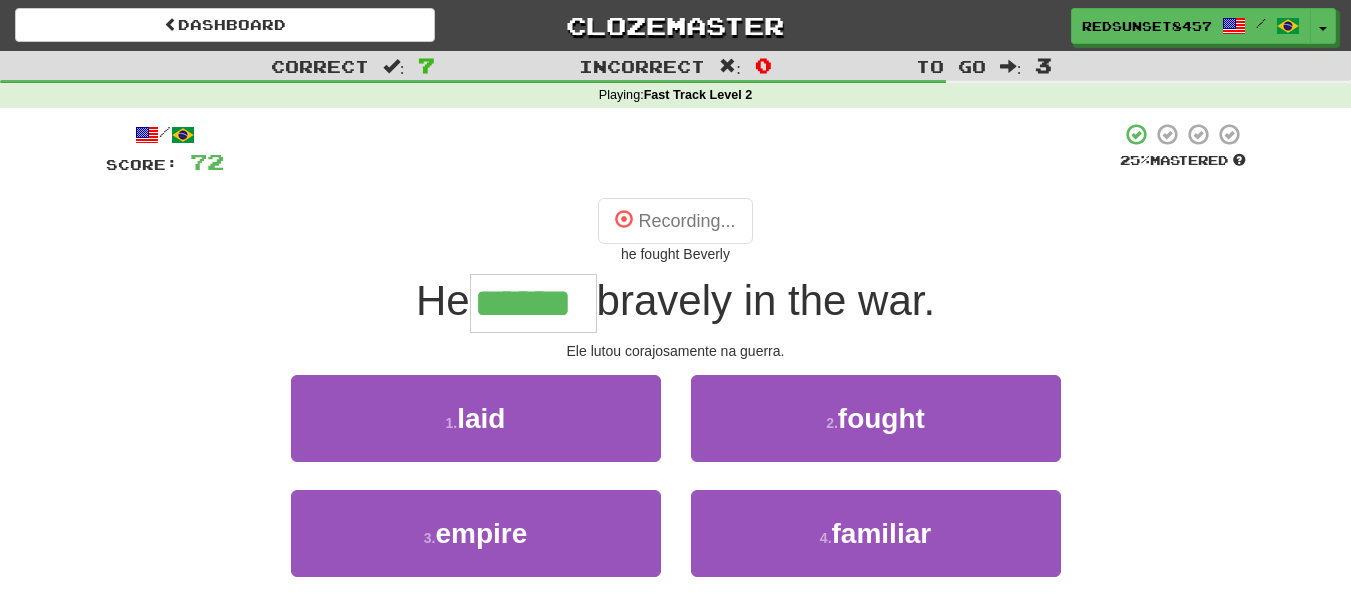 type on "******" 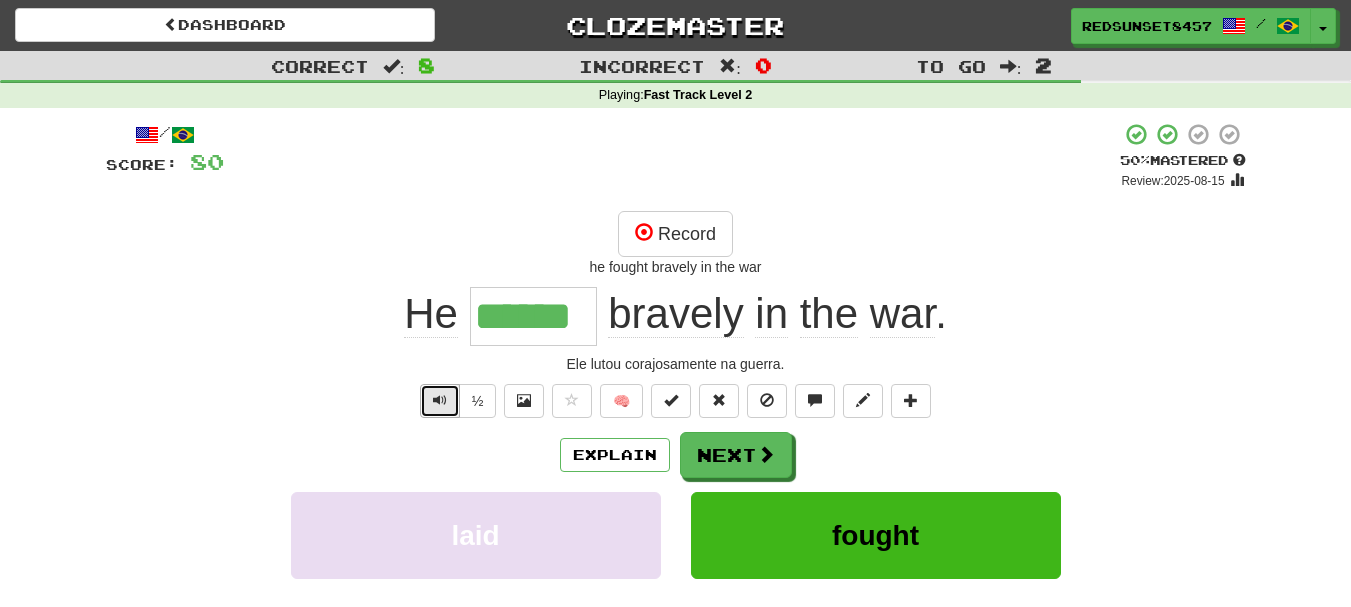 click at bounding box center [440, 401] 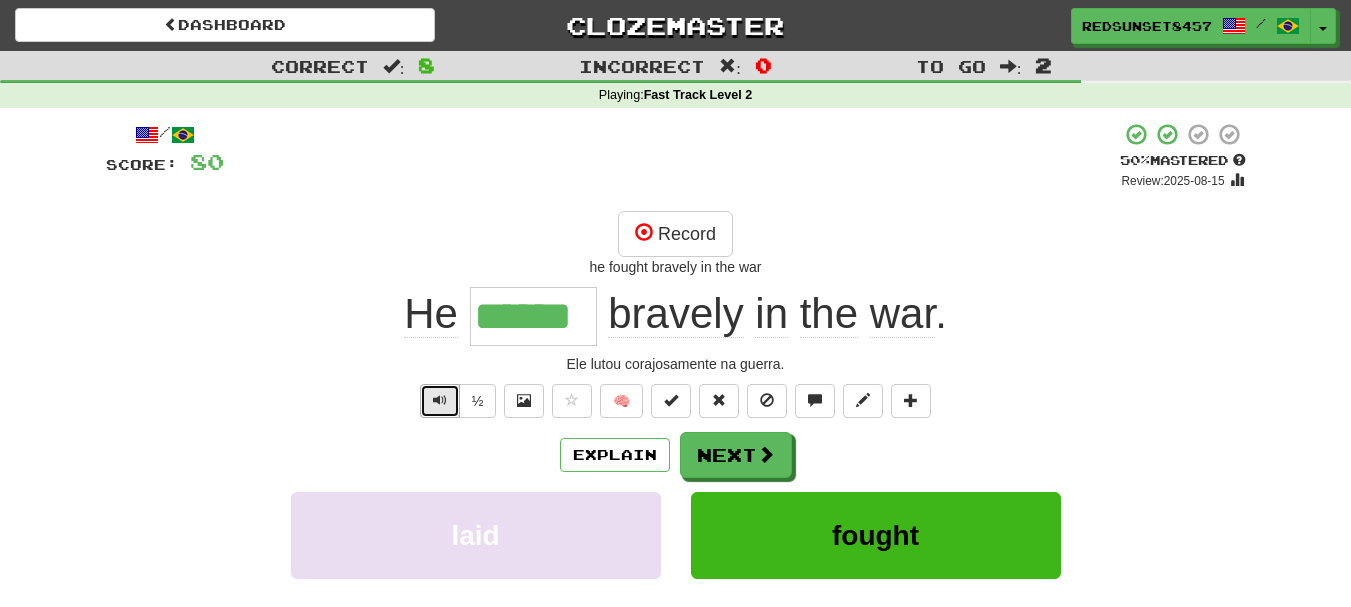 click at bounding box center [440, 400] 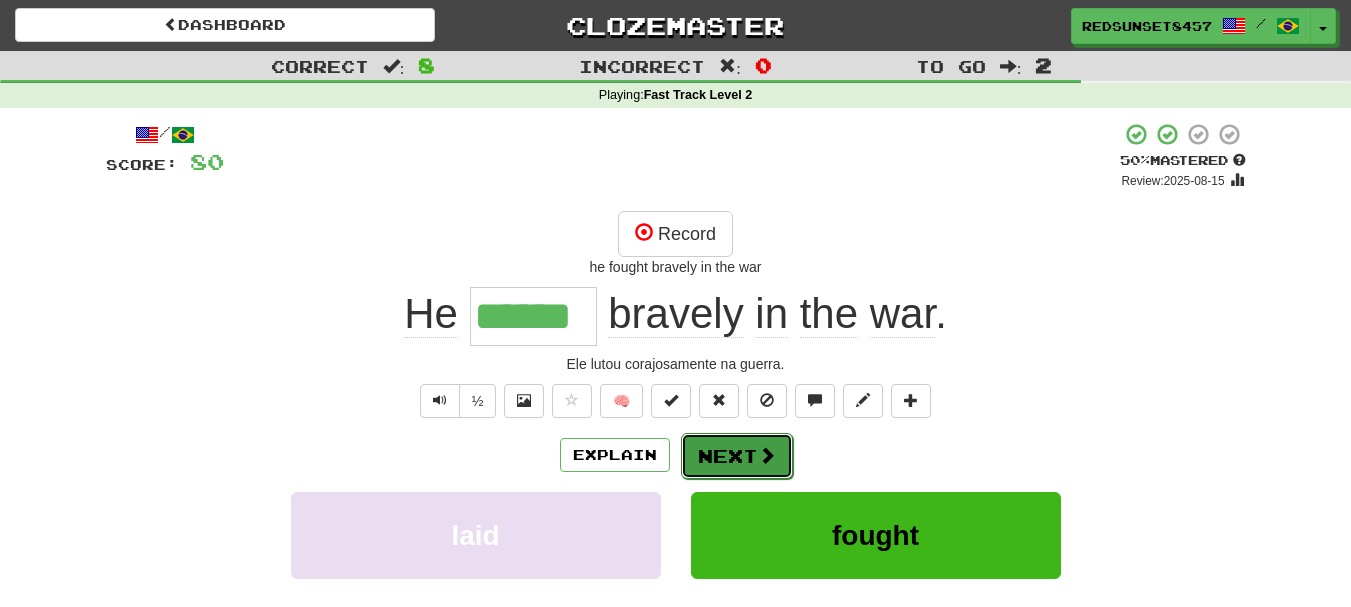 click at bounding box center [767, 455] 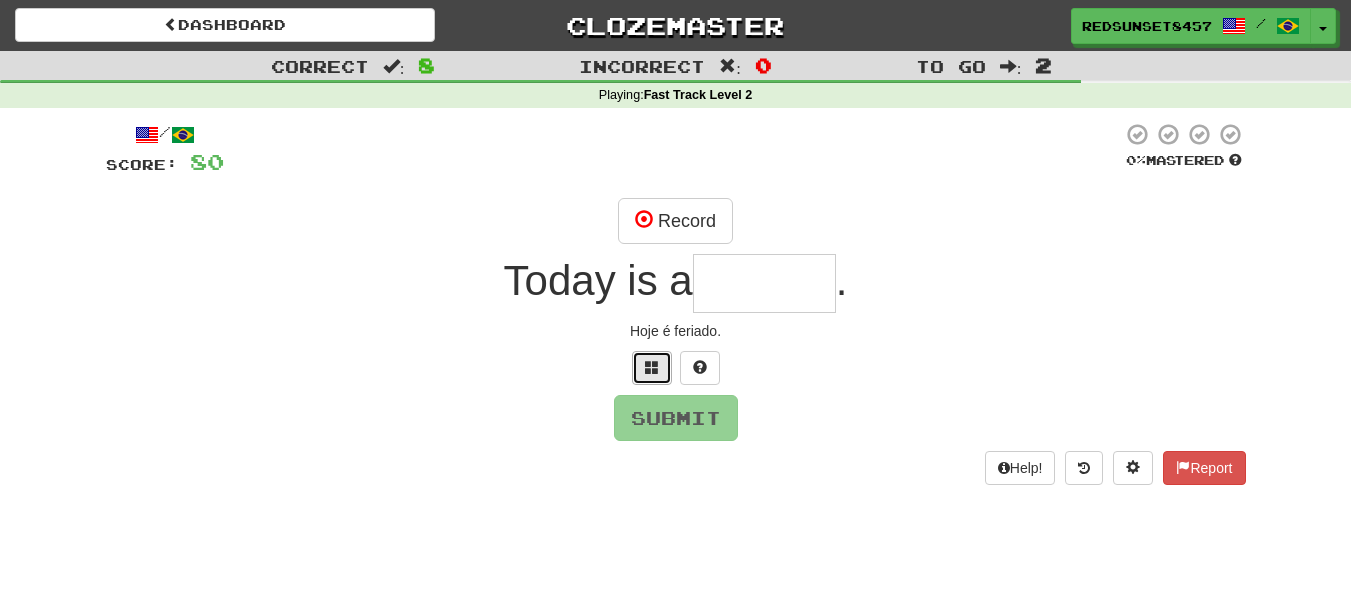 click at bounding box center [652, 367] 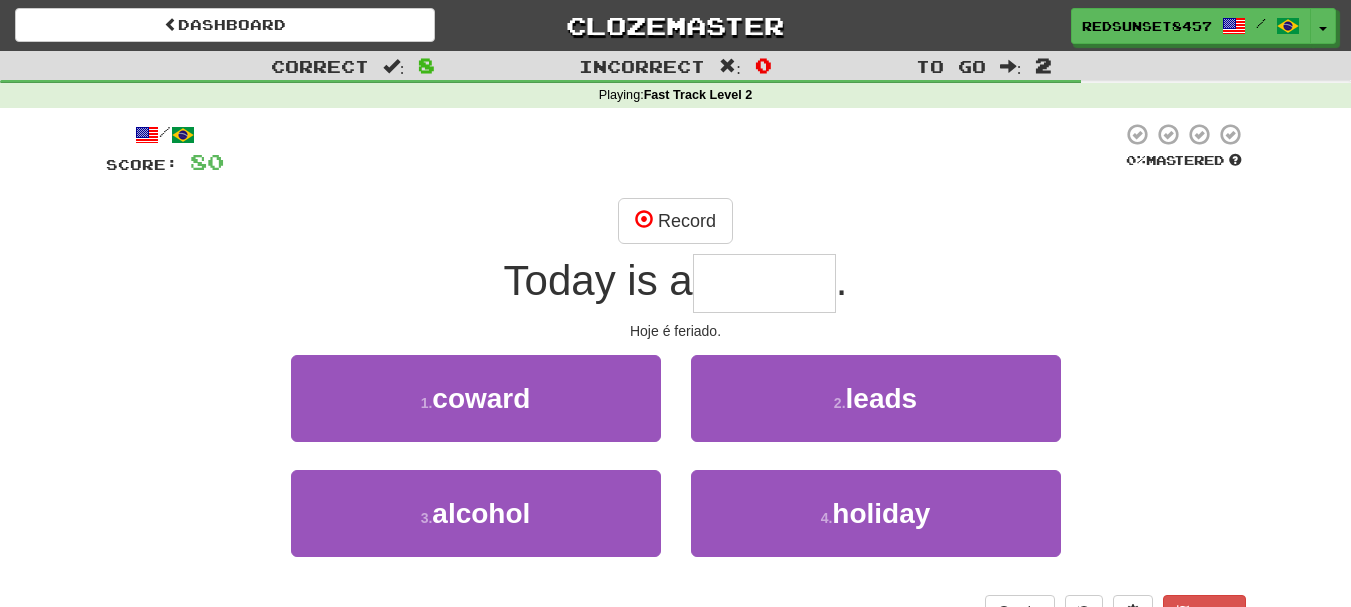 click at bounding box center (764, 283) 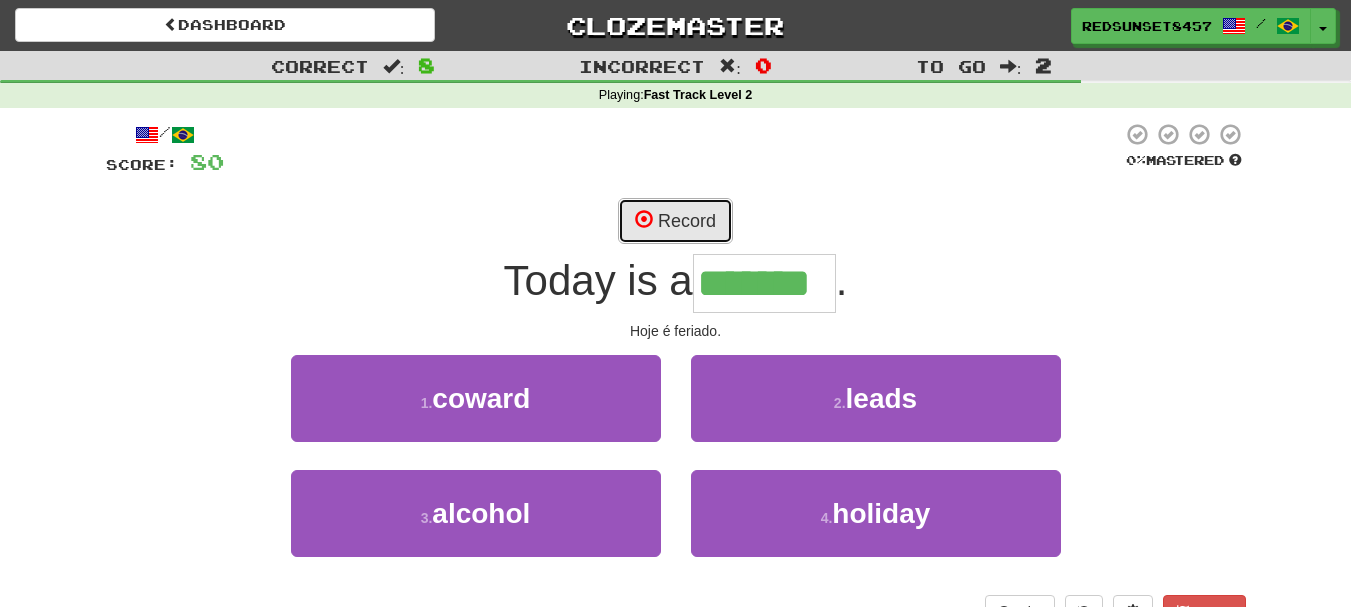 click on "Record" at bounding box center (675, 221) 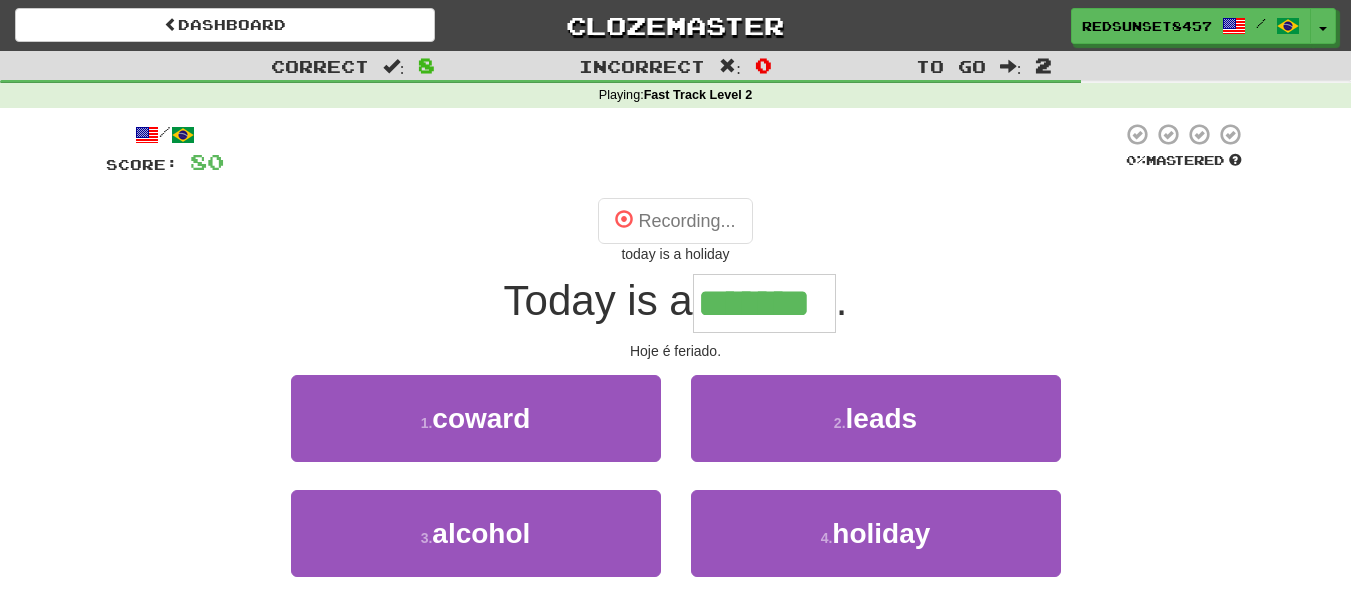 type on "*******" 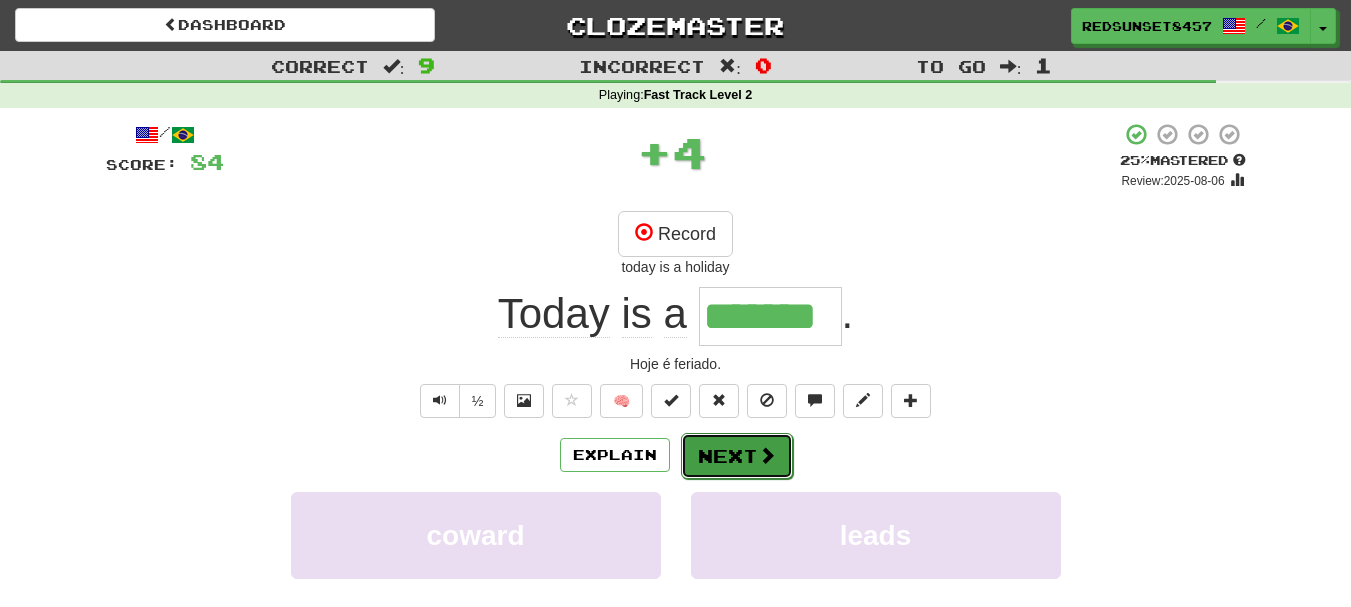click on "Next" at bounding box center (737, 456) 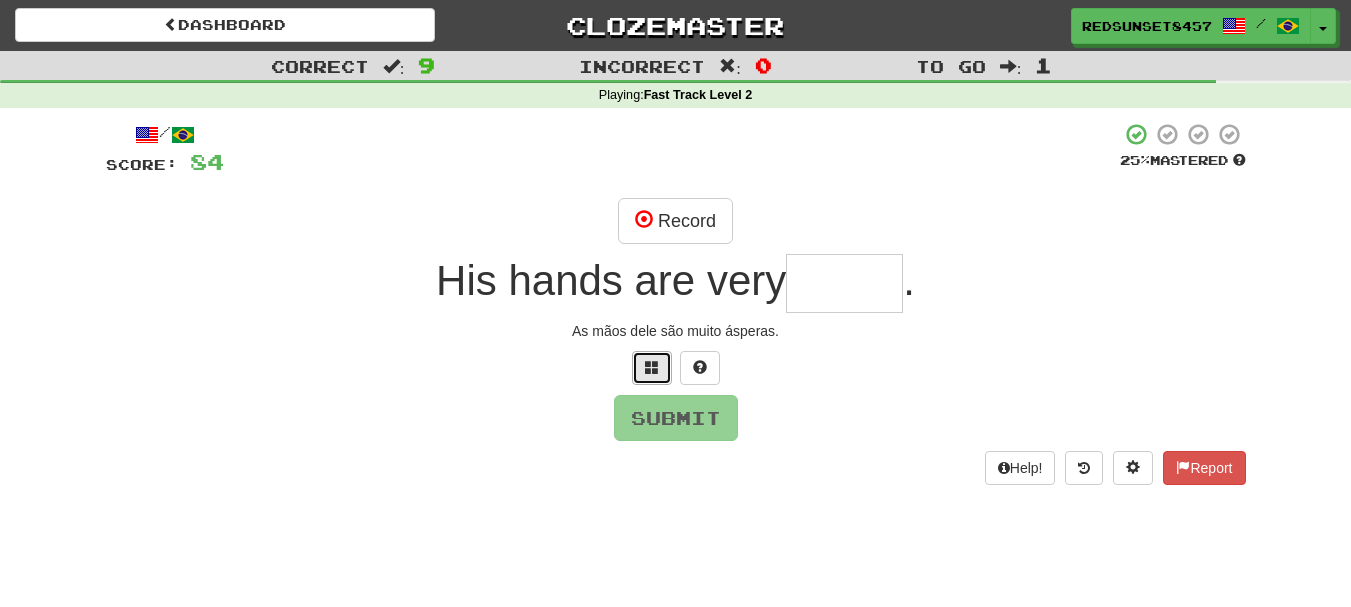 click at bounding box center [652, 367] 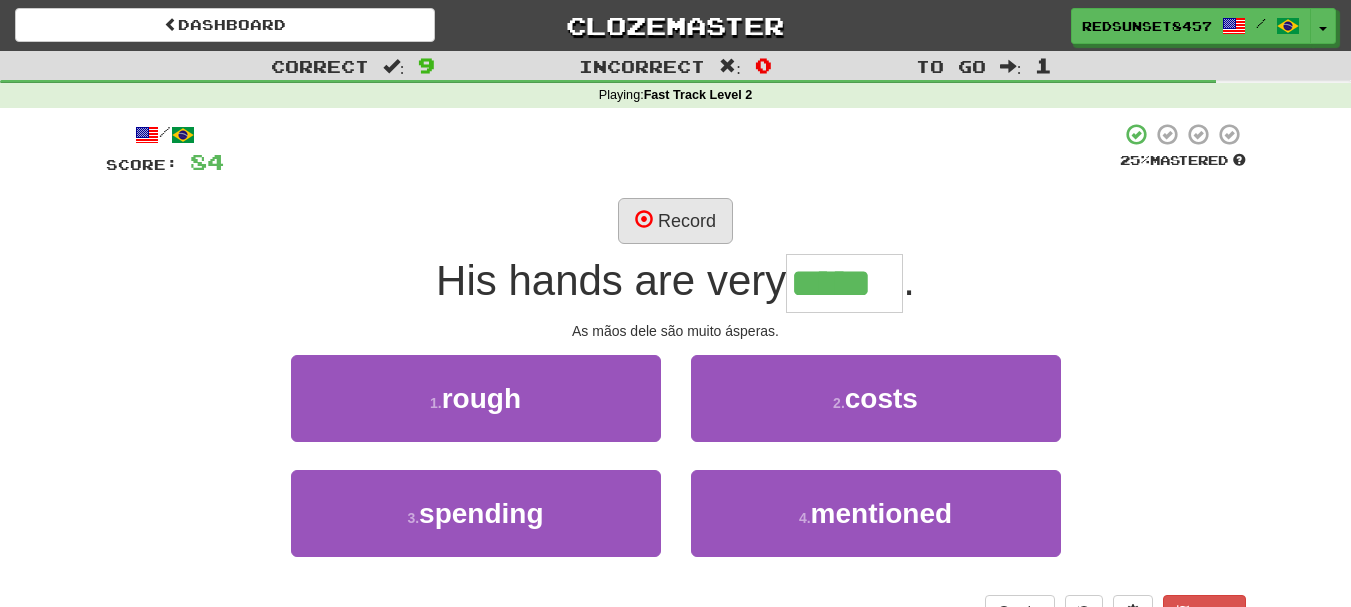 type on "*****" 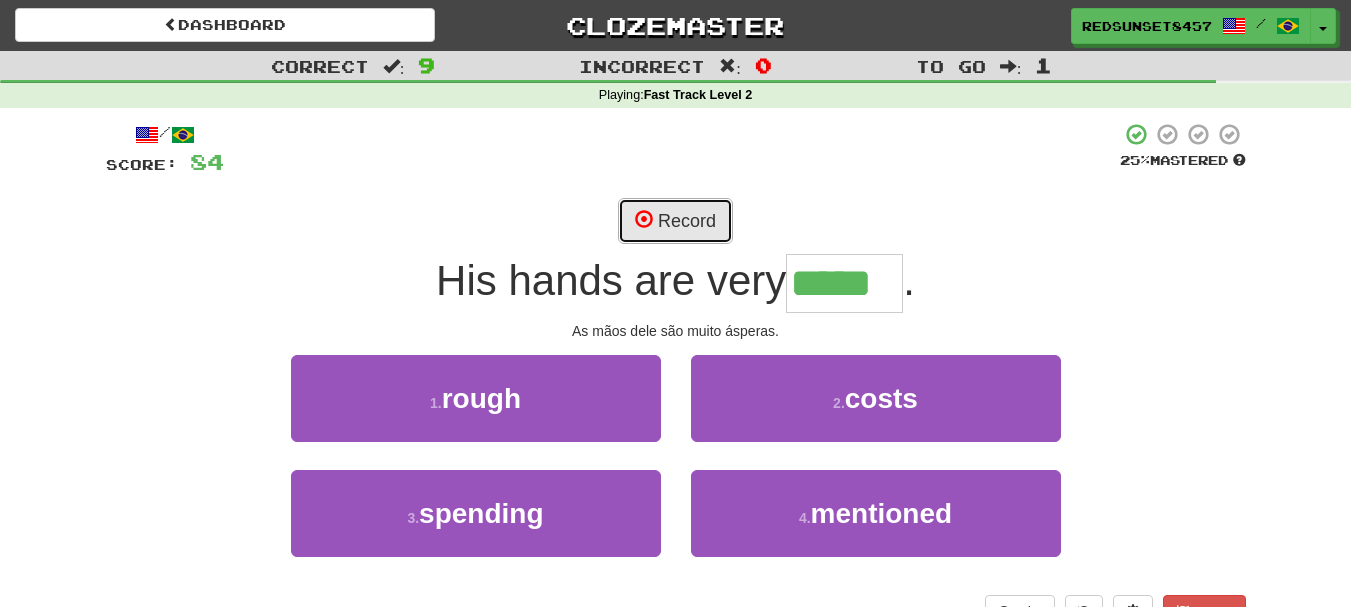 click on "Record" at bounding box center (675, 221) 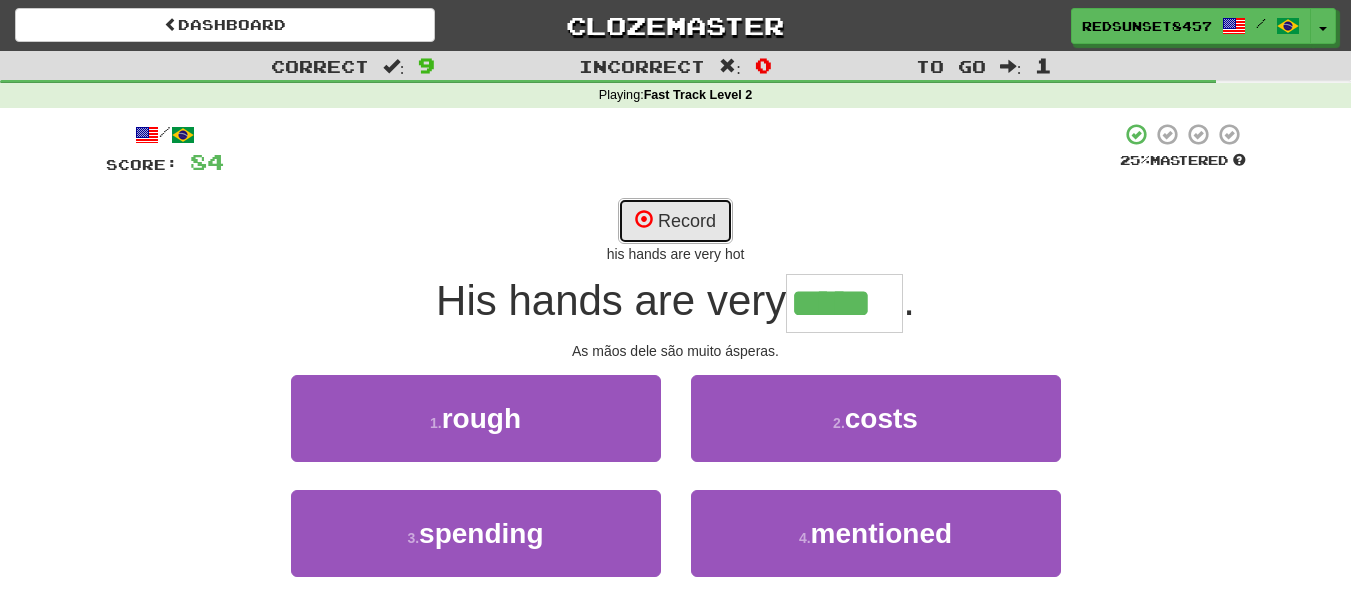 click on "Record" at bounding box center (675, 221) 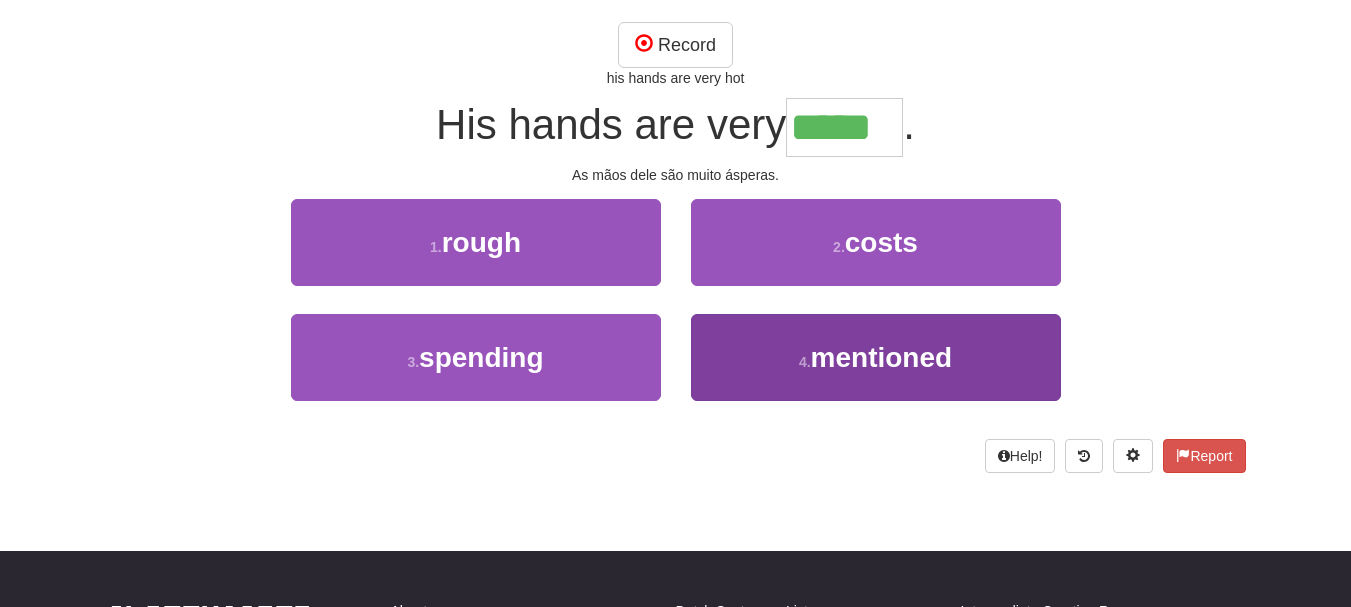 scroll, scrollTop: 0, scrollLeft: 0, axis: both 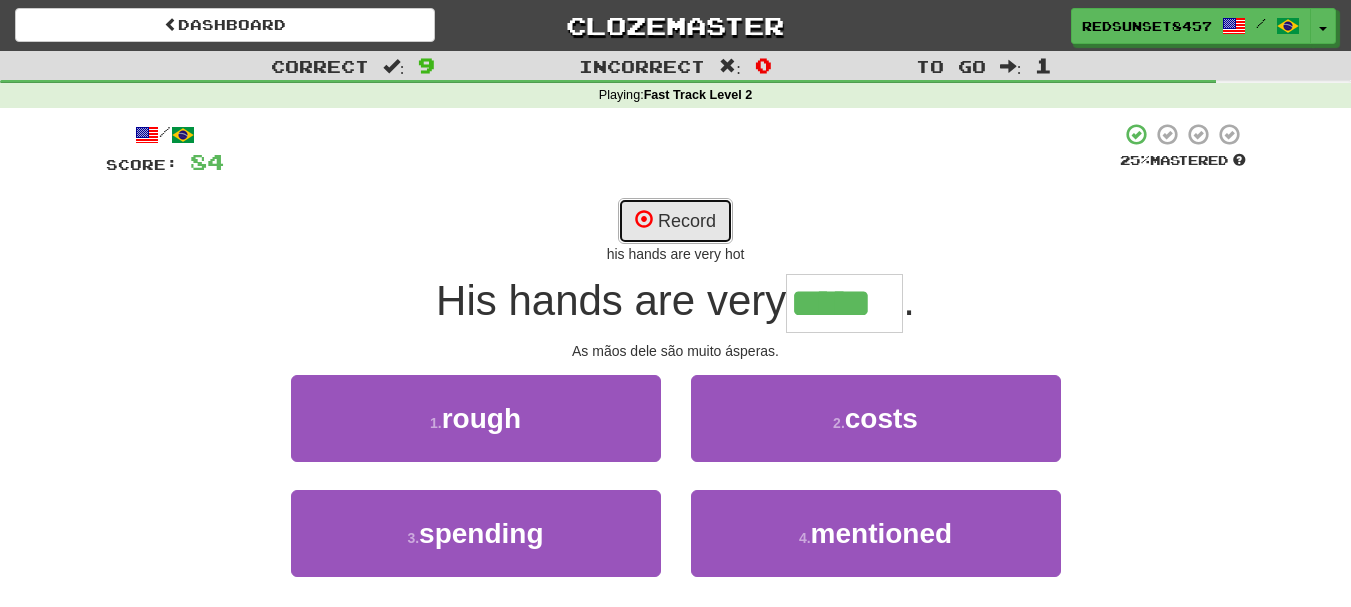 click on "Record" at bounding box center [675, 221] 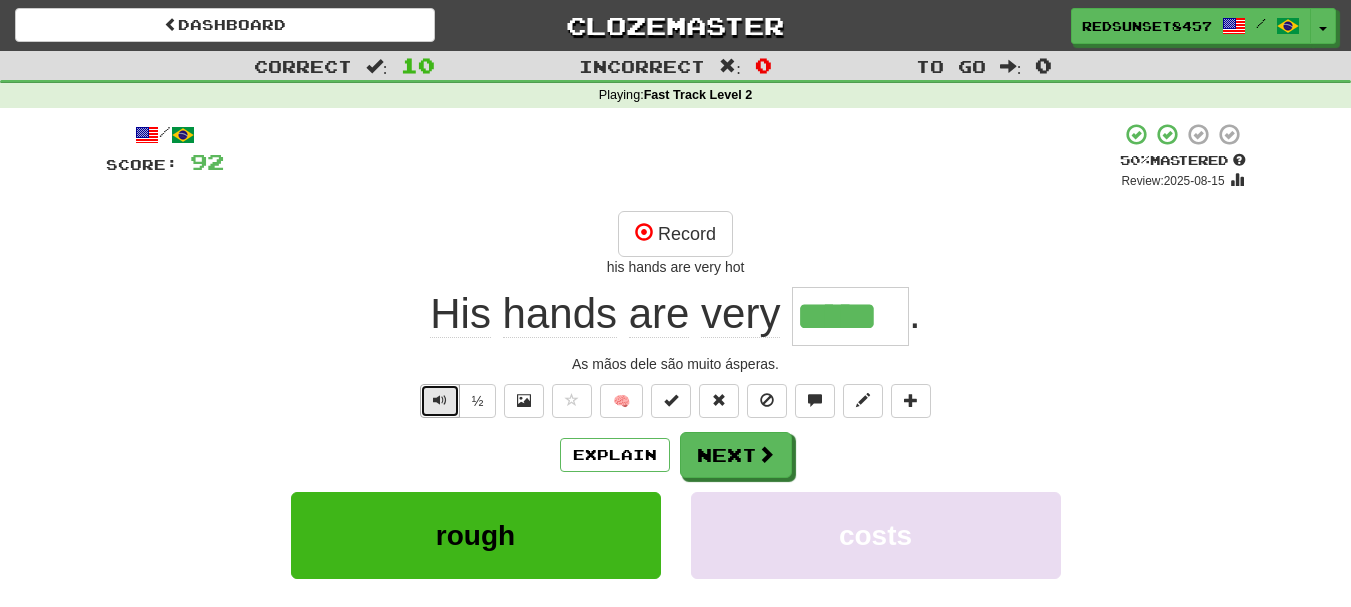 click at bounding box center (440, 400) 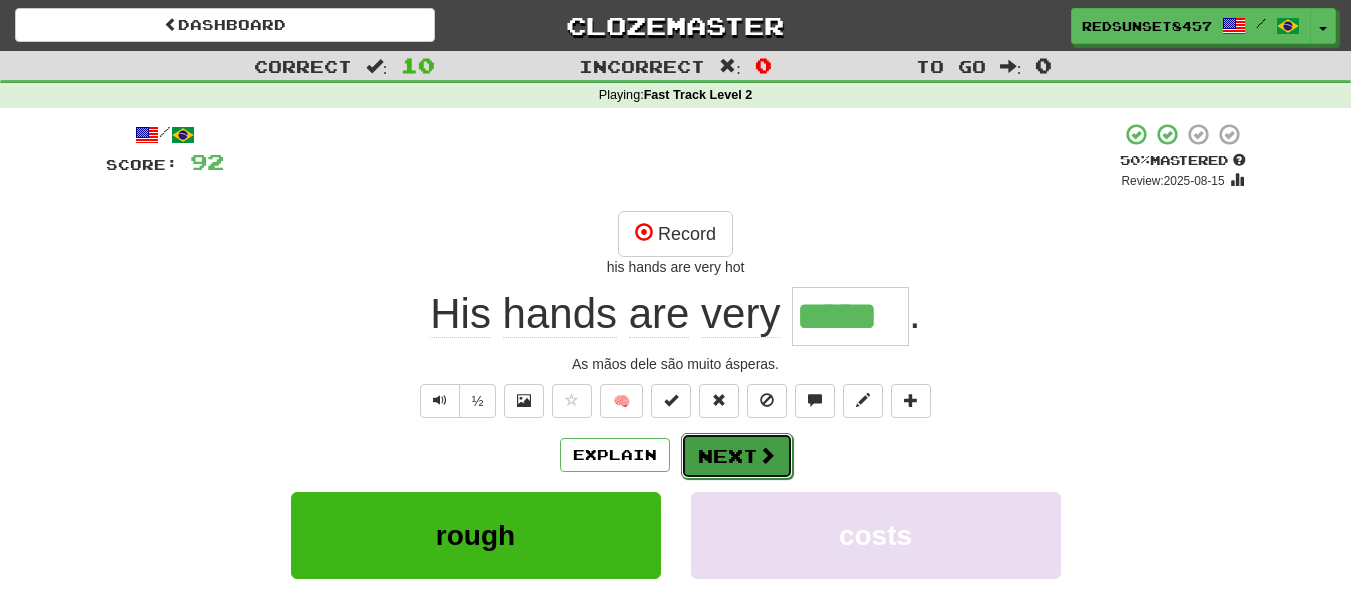 click on "Next" at bounding box center (737, 456) 